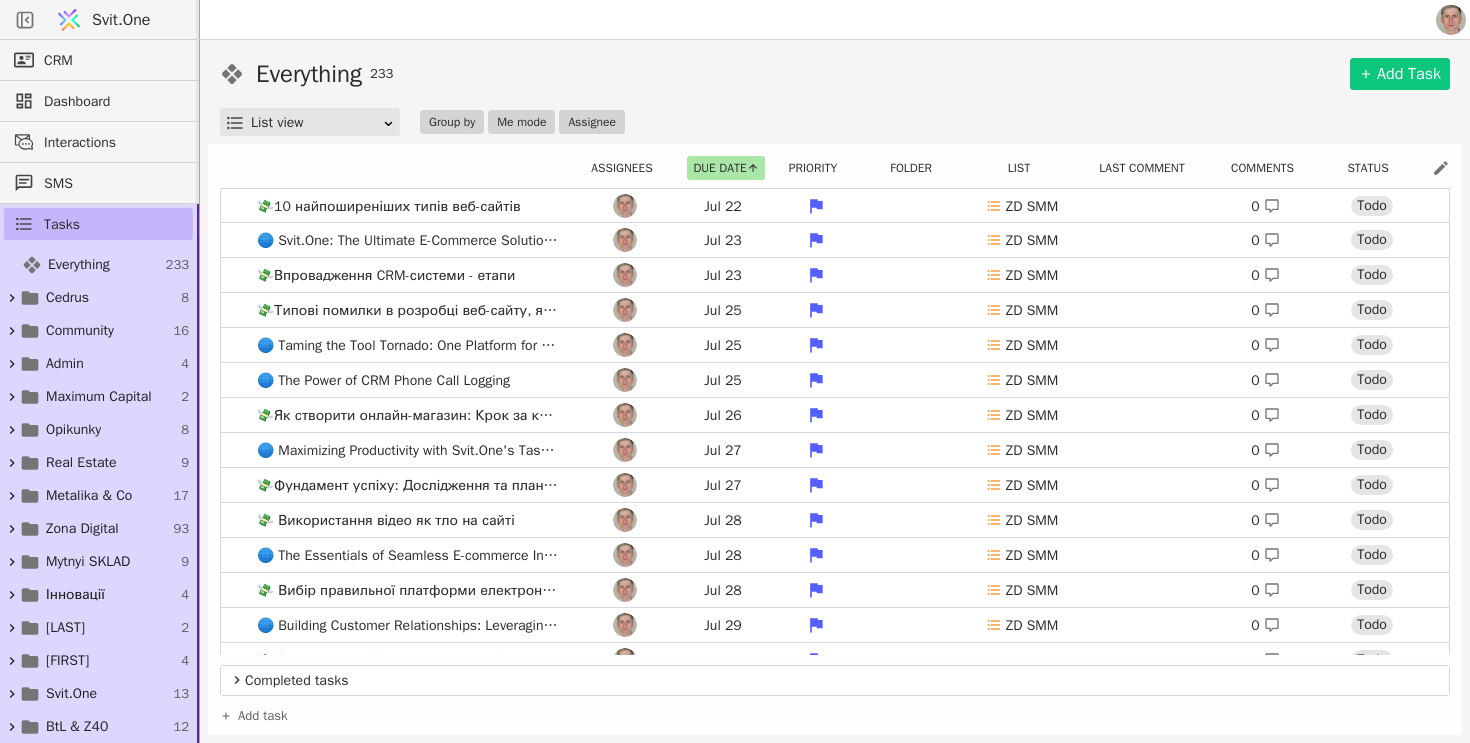 scroll, scrollTop: 0, scrollLeft: 0, axis: both 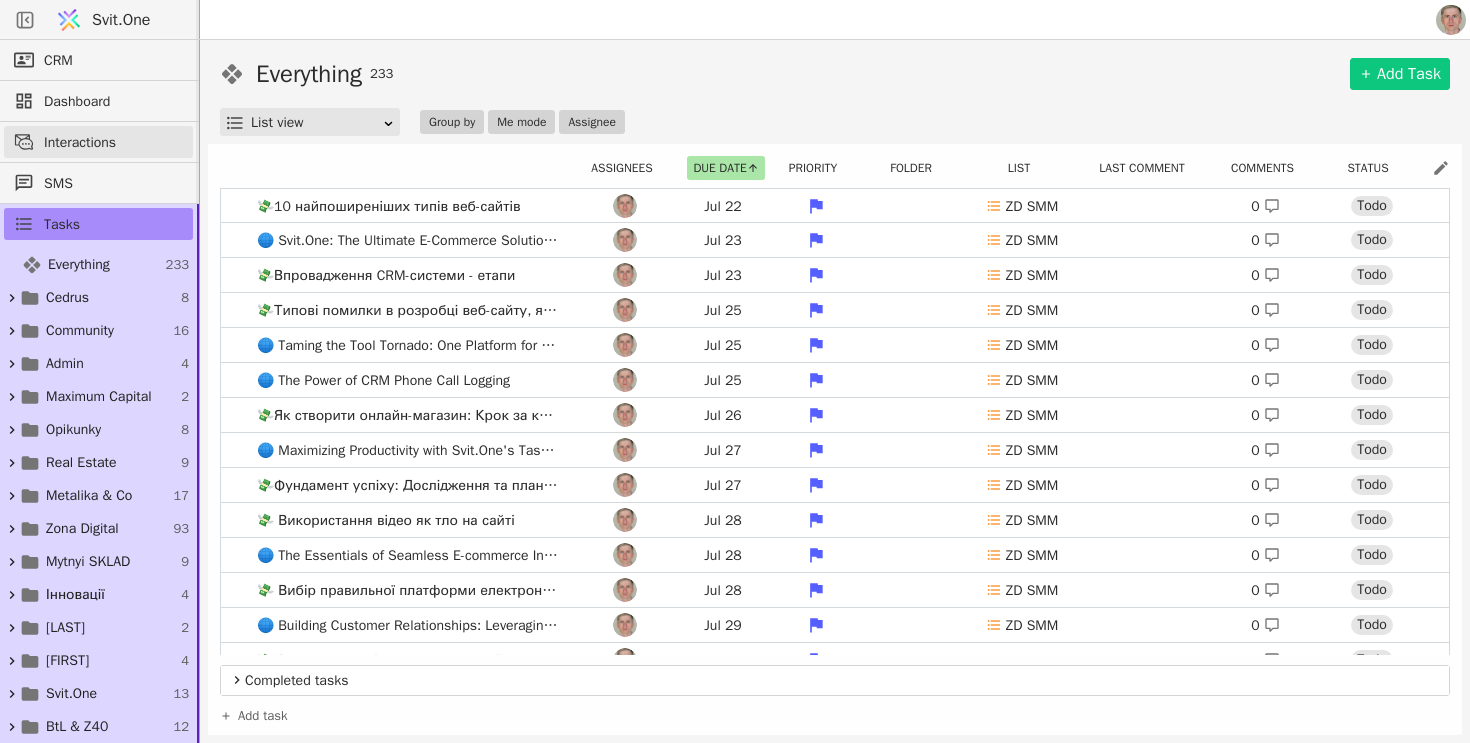 click on "Interactions" at bounding box center (113, 142) 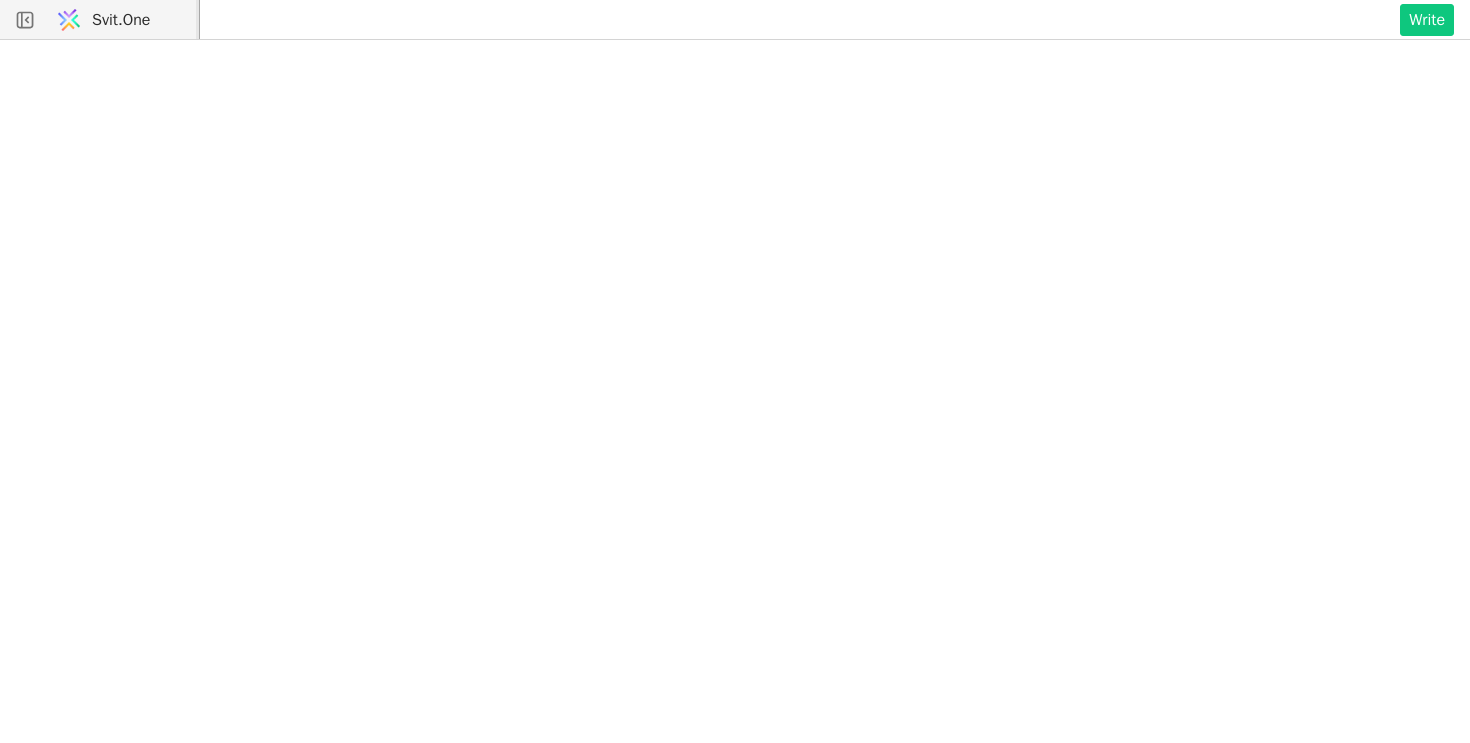 scroll, scrollTop: 0, scrollLeft: 0, axis: both 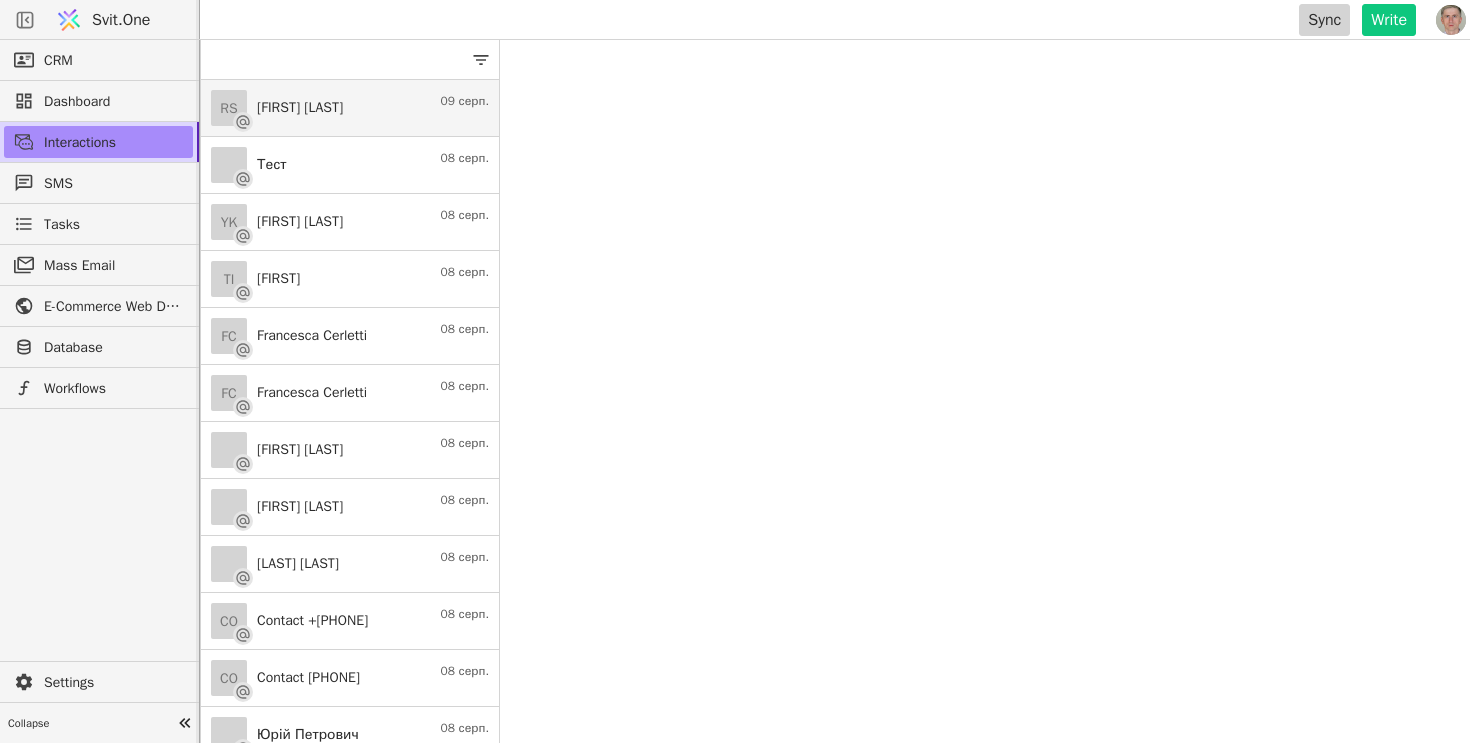 click on "[INITIALS] [FIRST] [LAST] [DATE]" at bounding box center (350, 108) 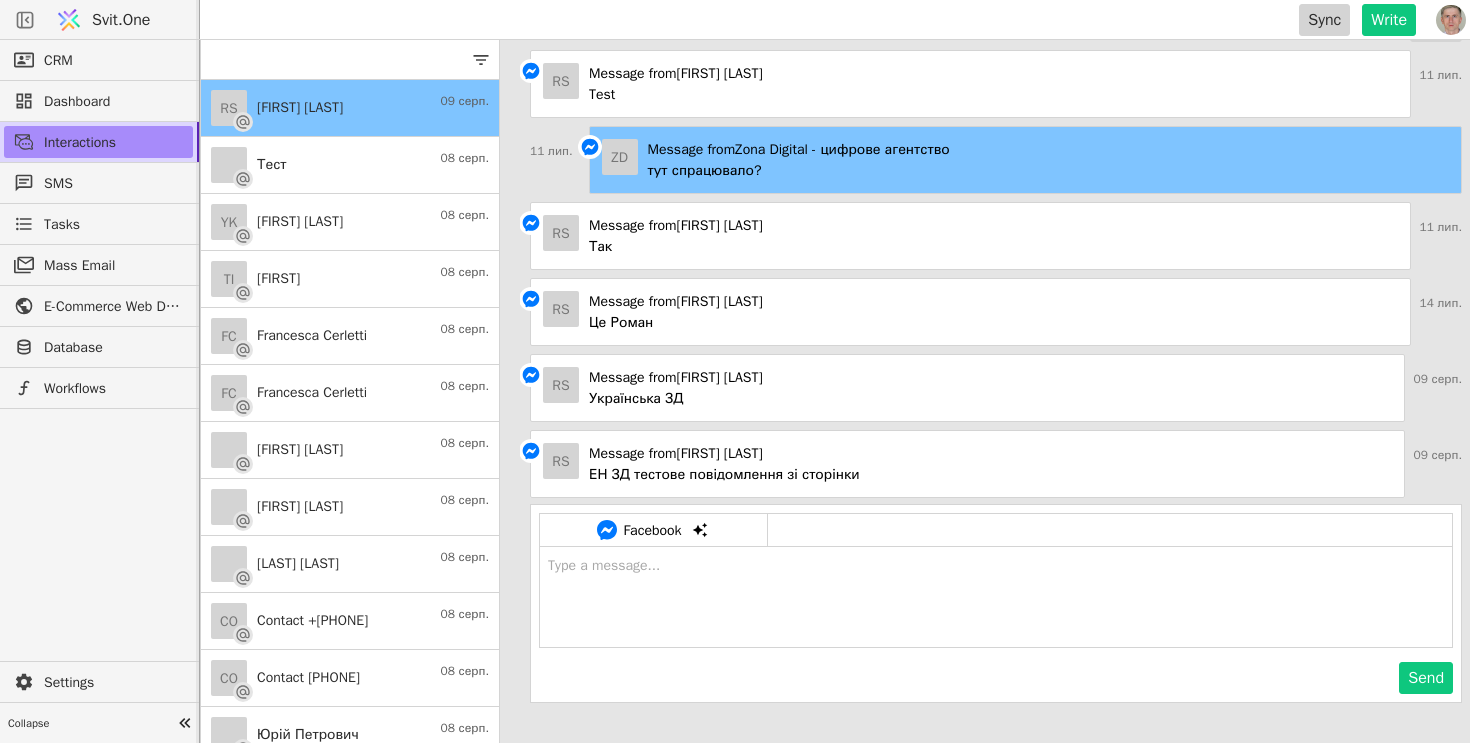 scroll, scrollTop: 40, scrollLeft: 0, axis: vertical 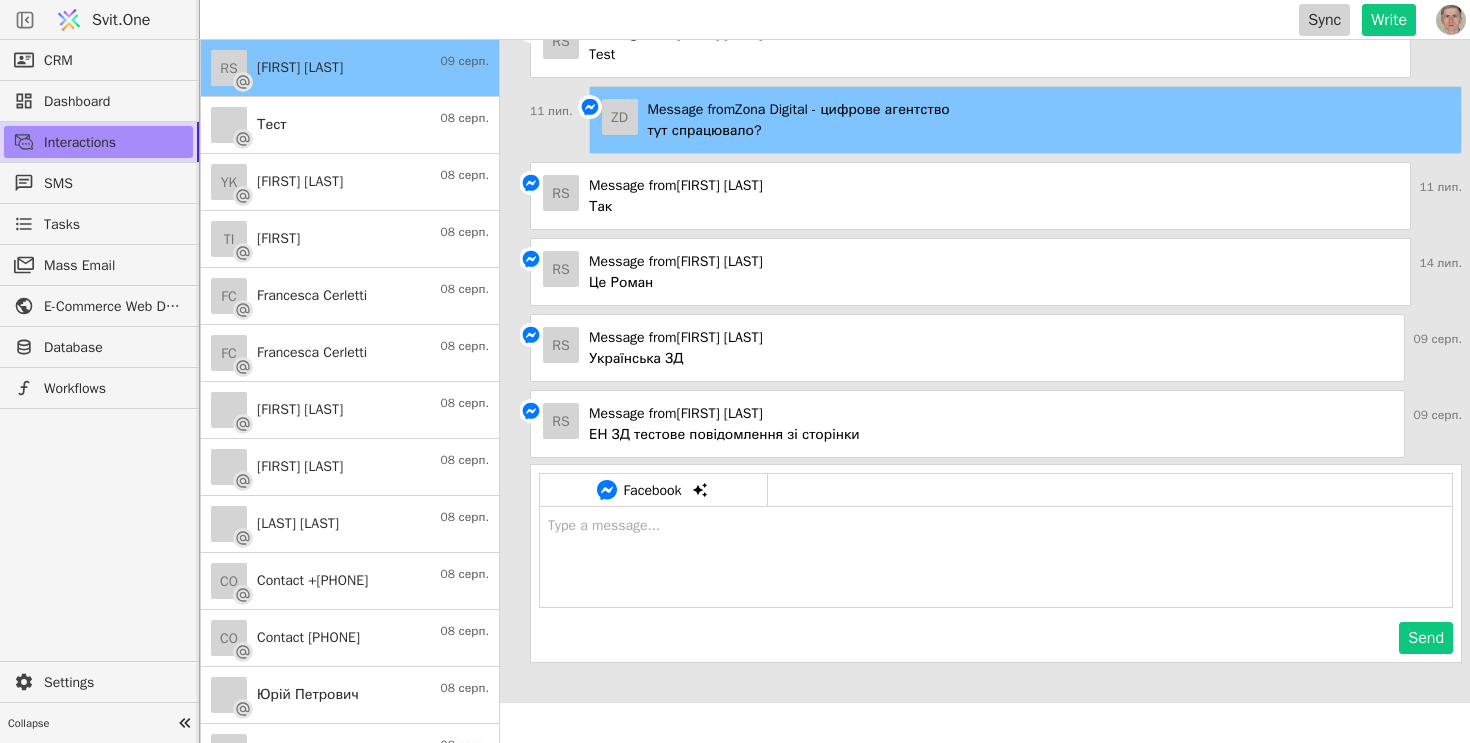 click at bounding box center [996, 557] 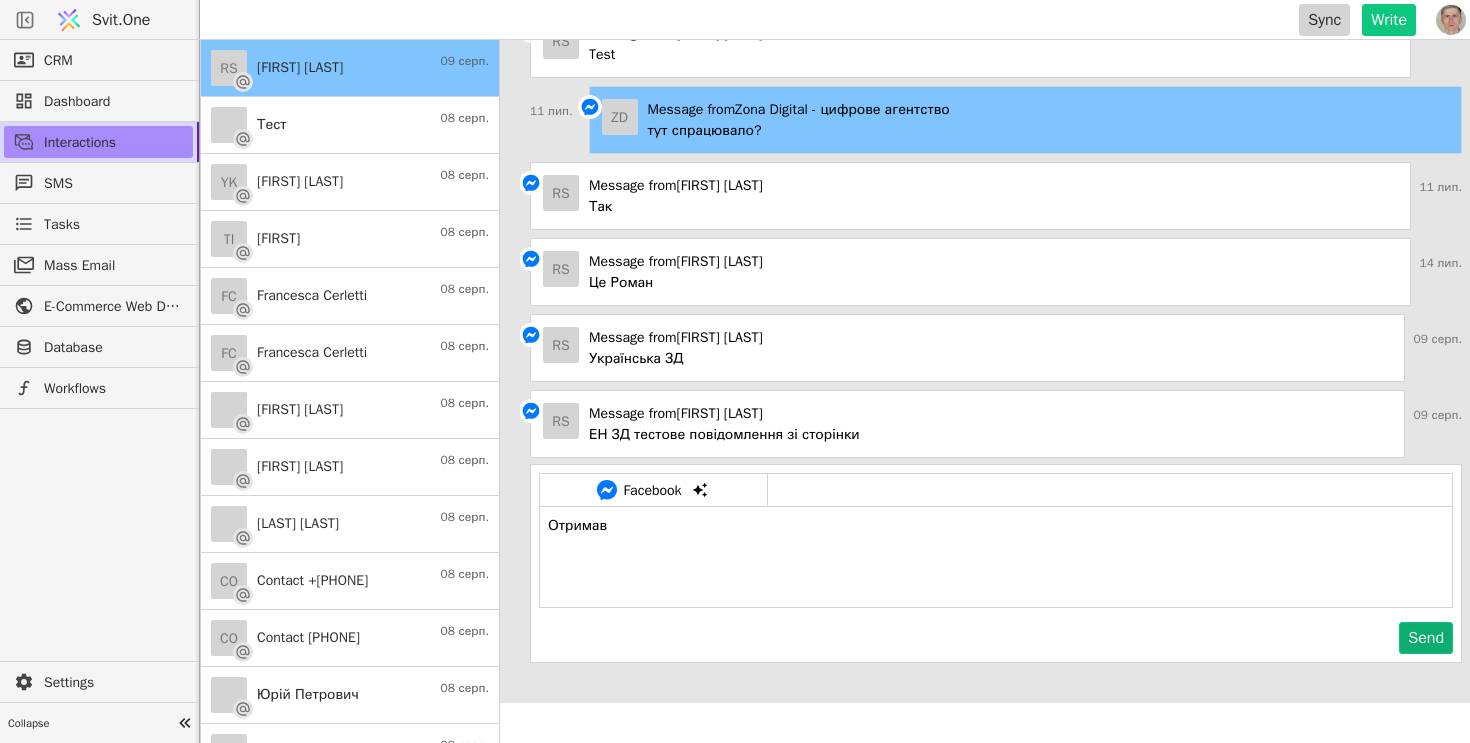 type on "Отримав" 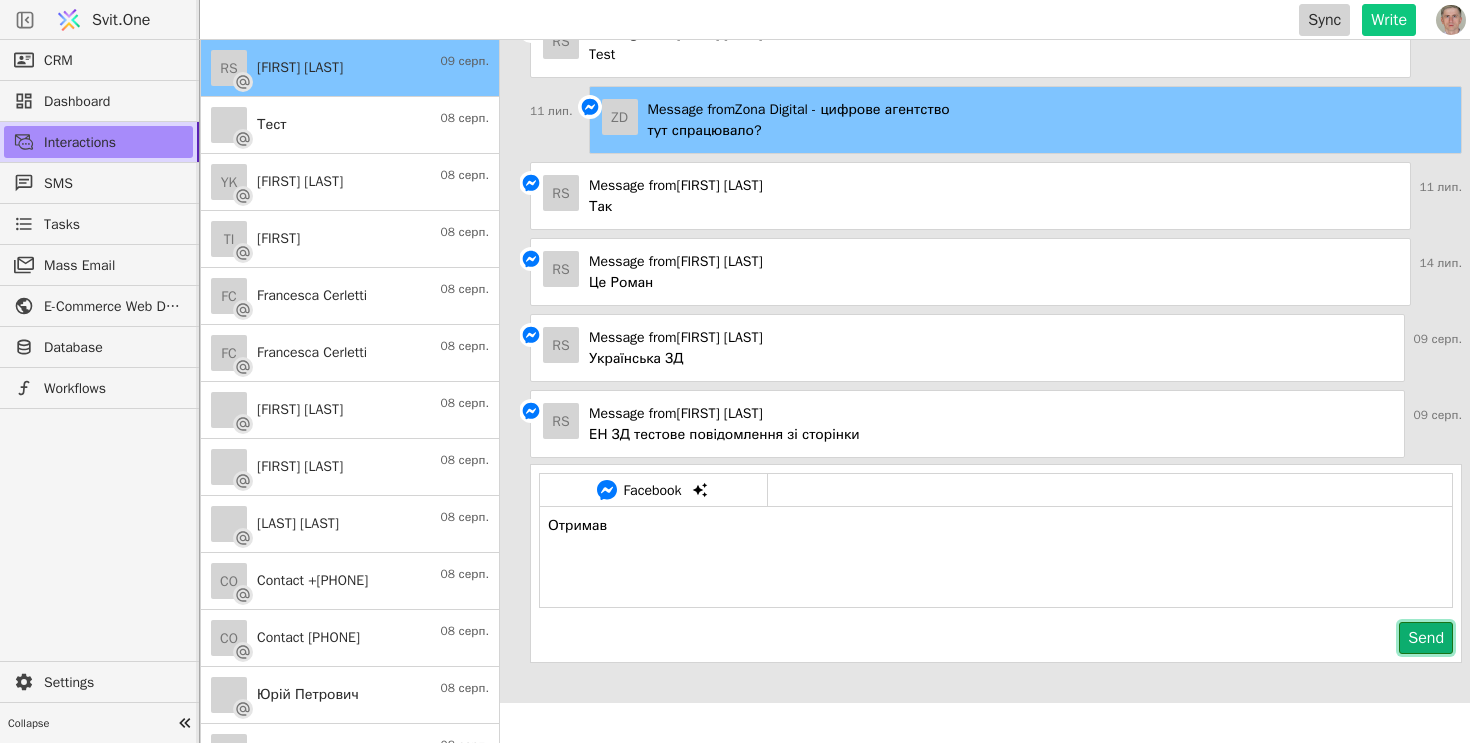 click on "Send" at bounding box center (1426, 638) 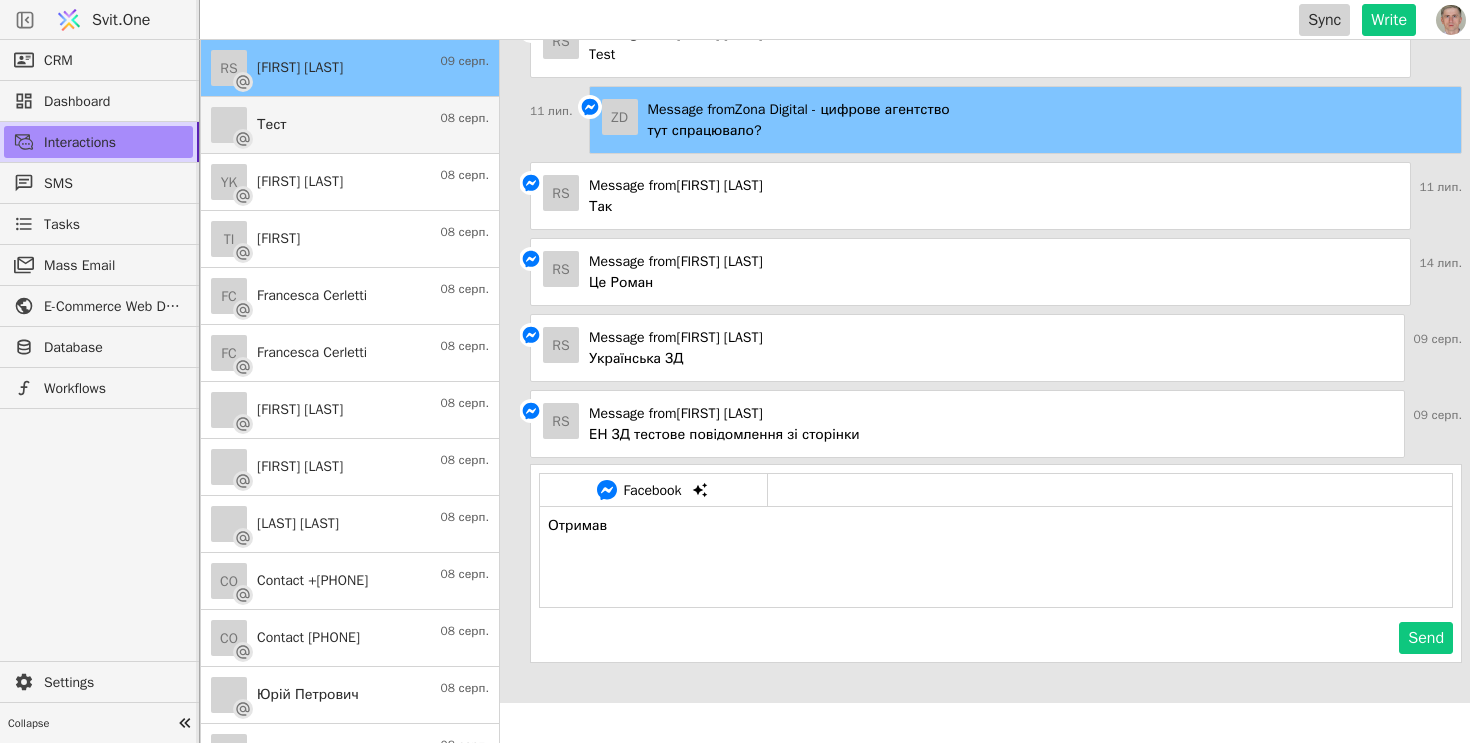 type 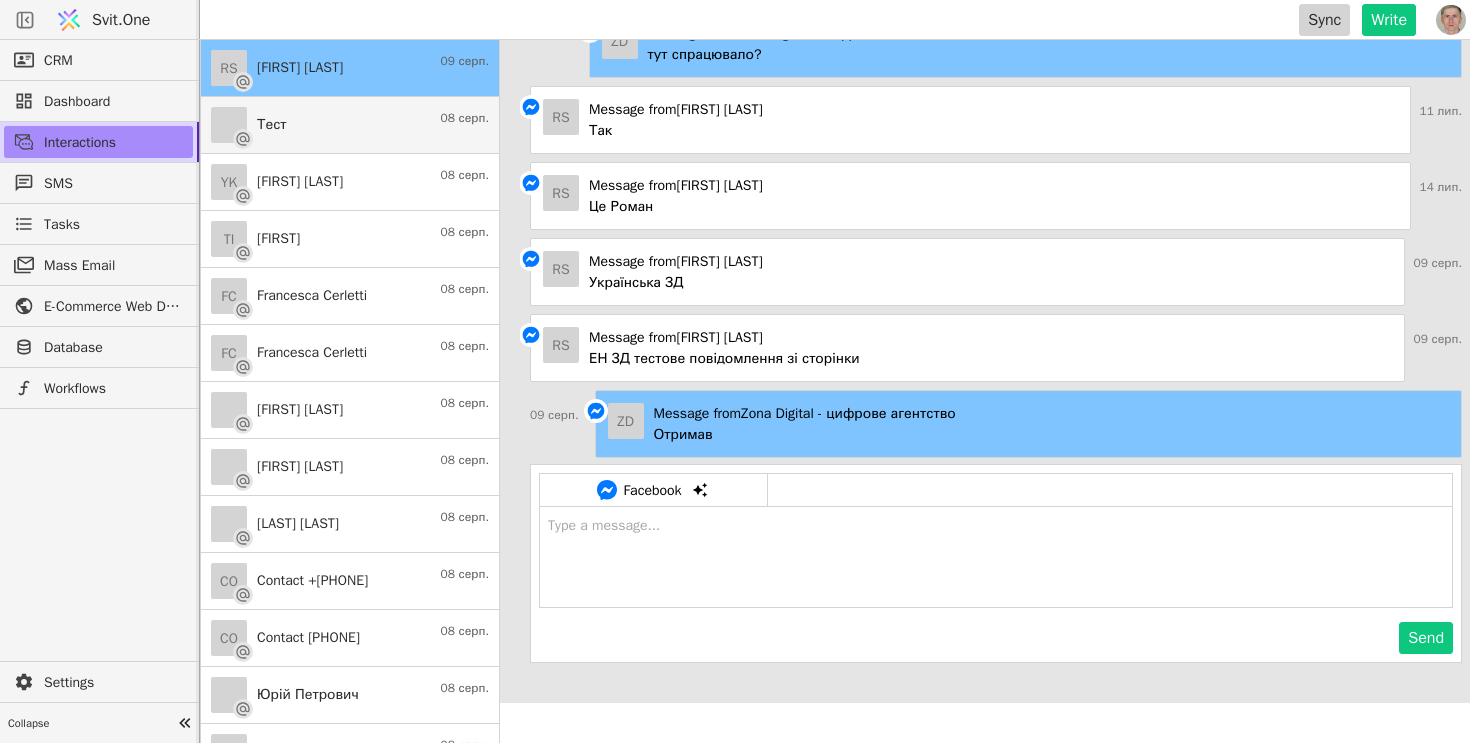 click on "Тест 08 серп." at bounding box center (350, 125) 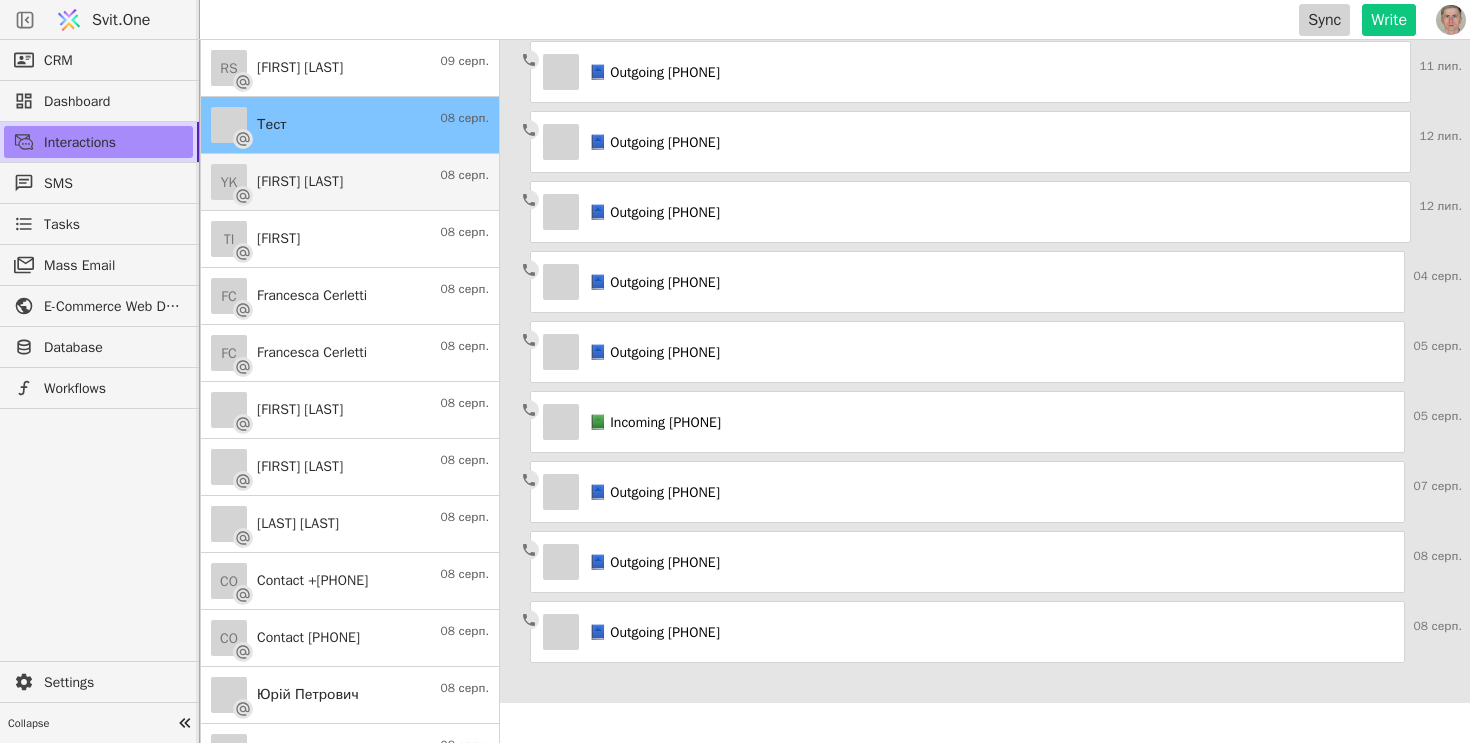 click on "YK Yurii Kogut 08 серп." at bounding box center (350, 182) 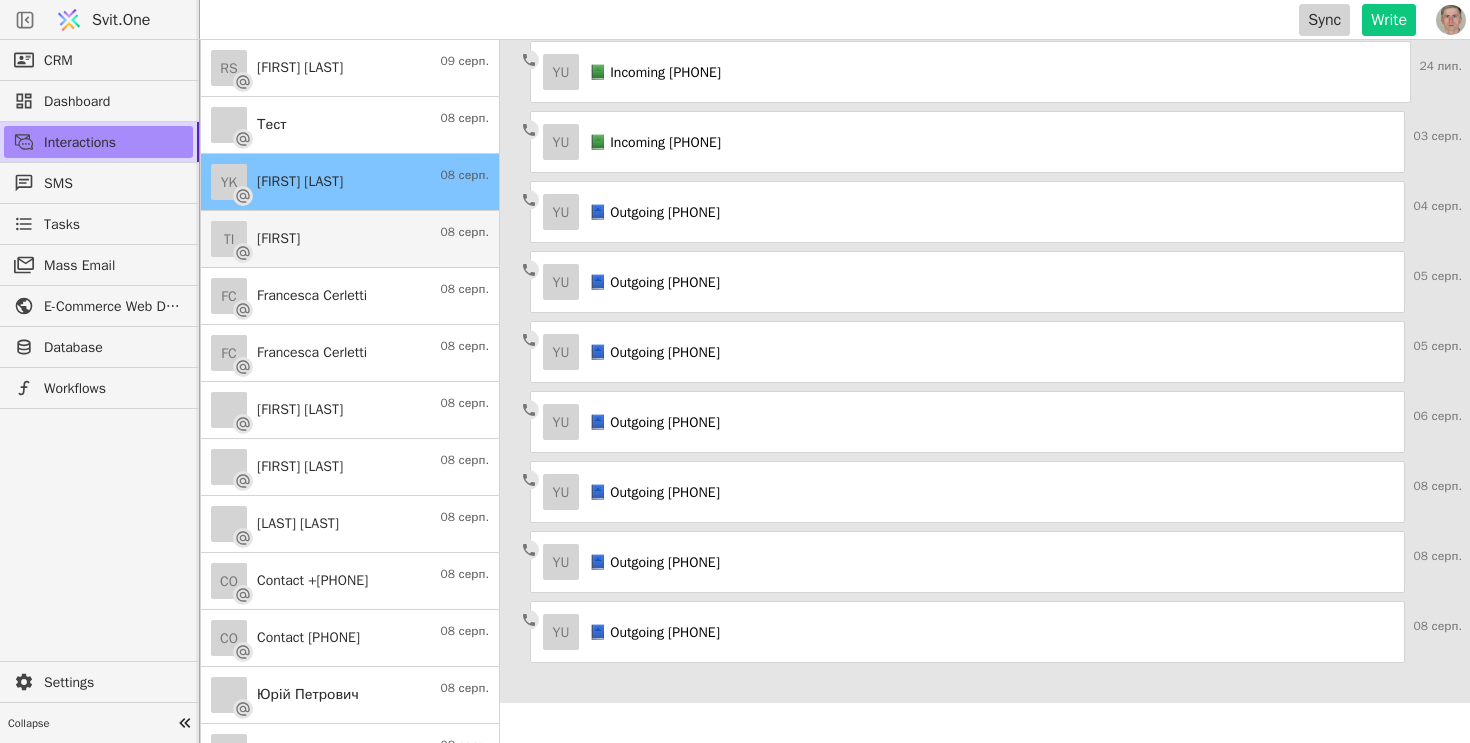 click on "TI Tina 08 серп." at bounding box center (350, 239) 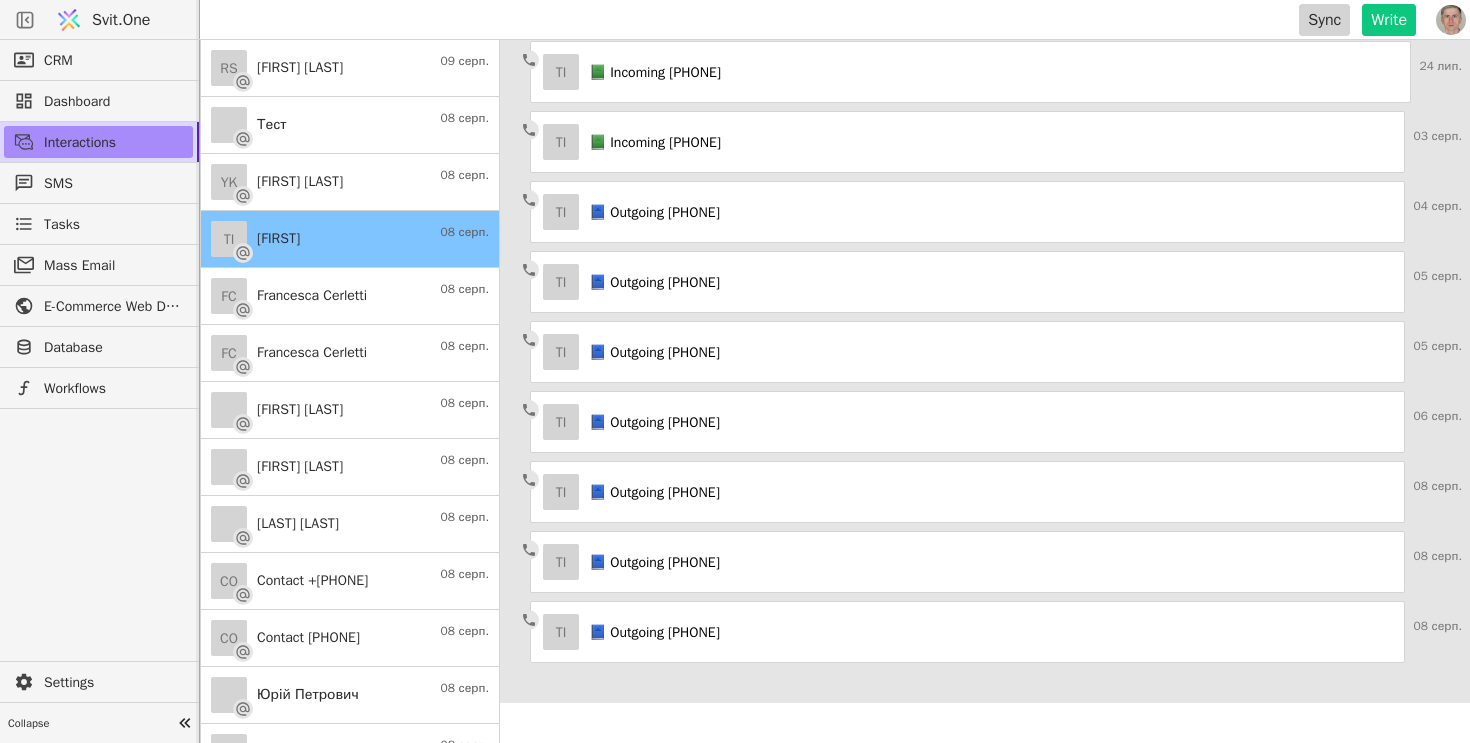 scroll, scrollTop: 0, scrollLeft: 0, axis: both 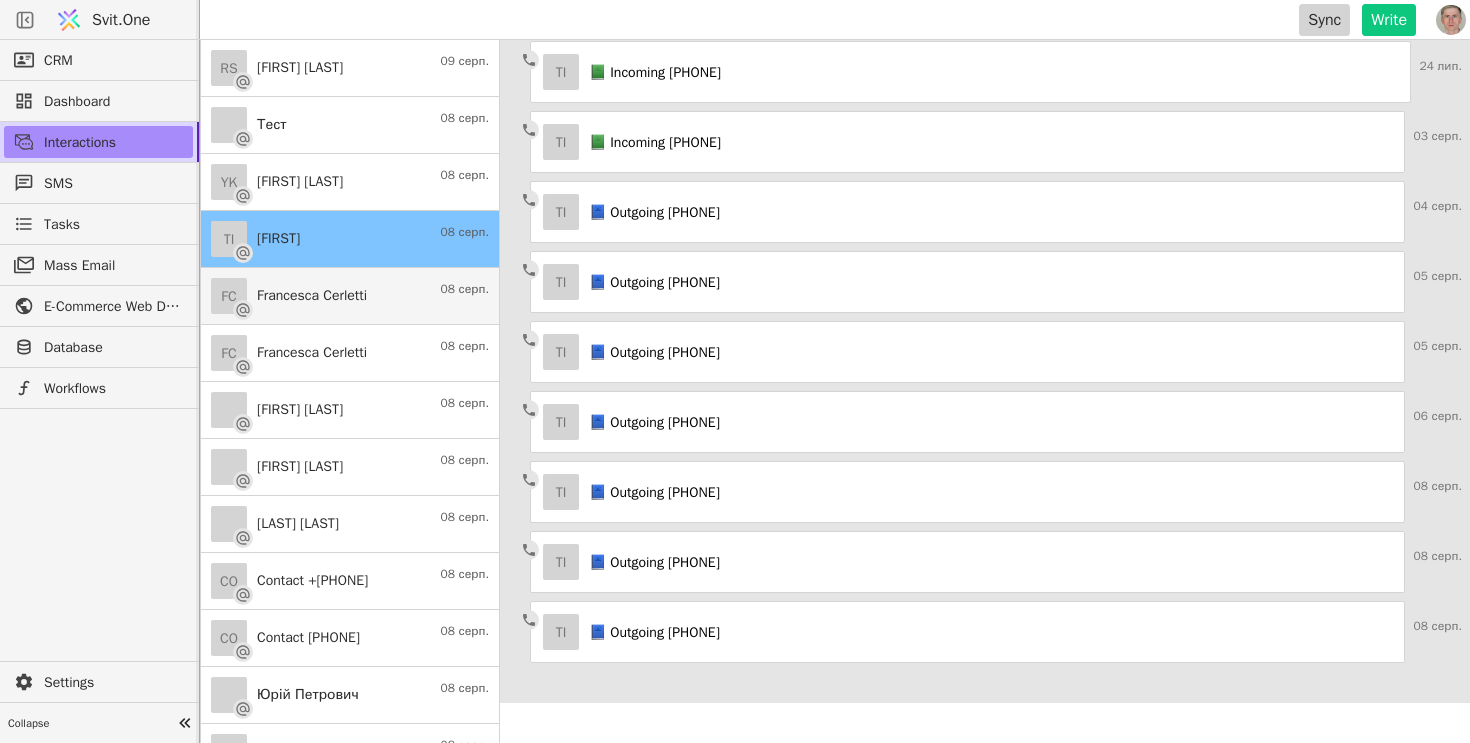 click on "Francesca Cerletti" at bounding box center (312, 295) 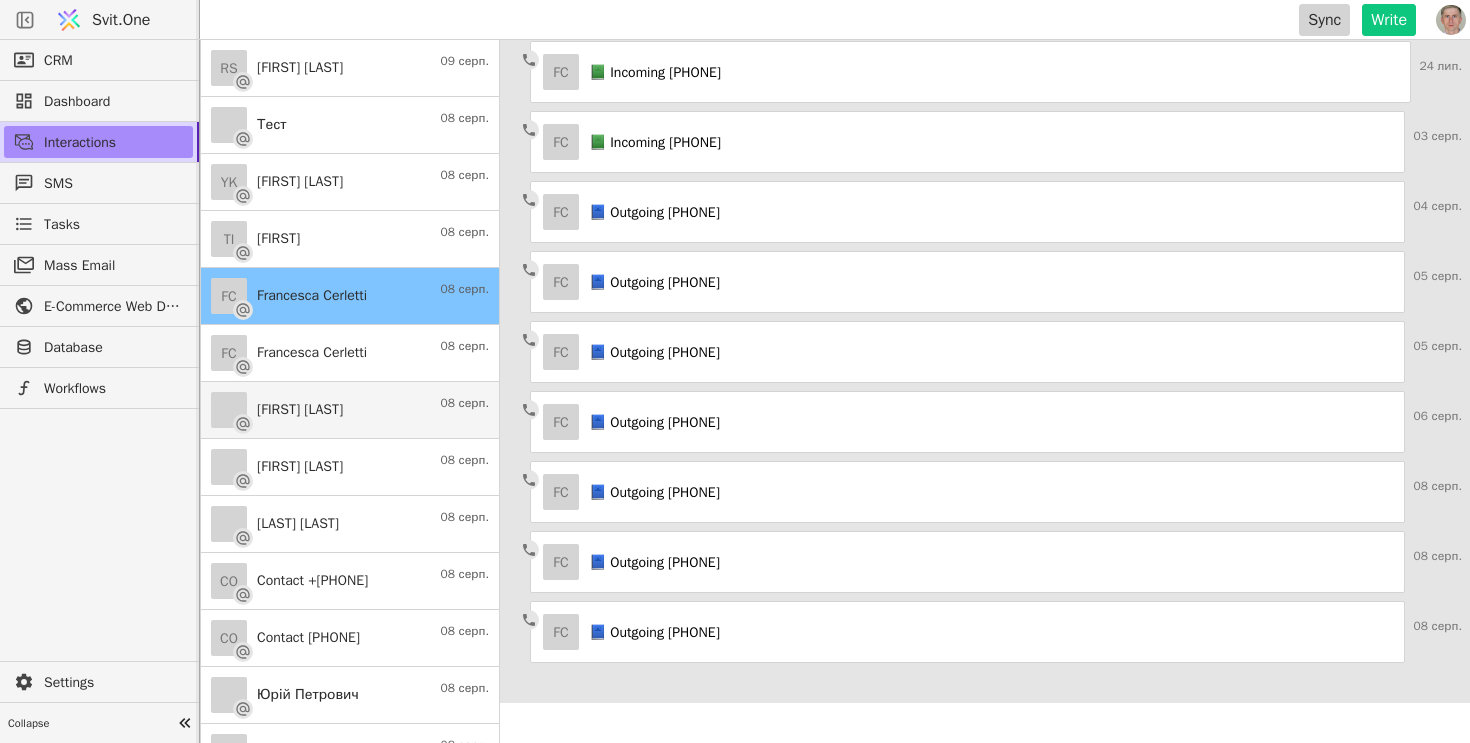 scroll, scrollTop: 0, scrollLeft: 0, axis: both 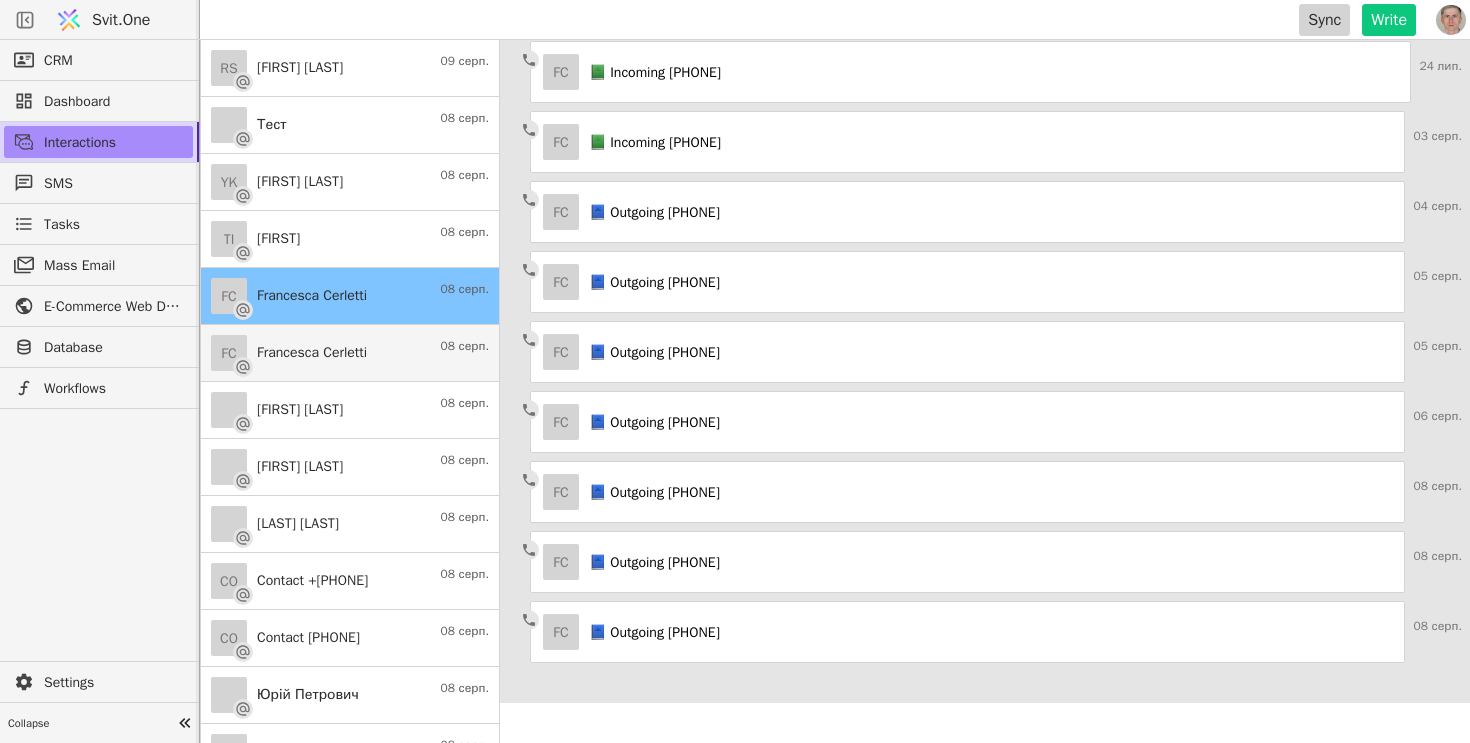 click on "Francesca Cerletti" at bounding box center (312, 352) 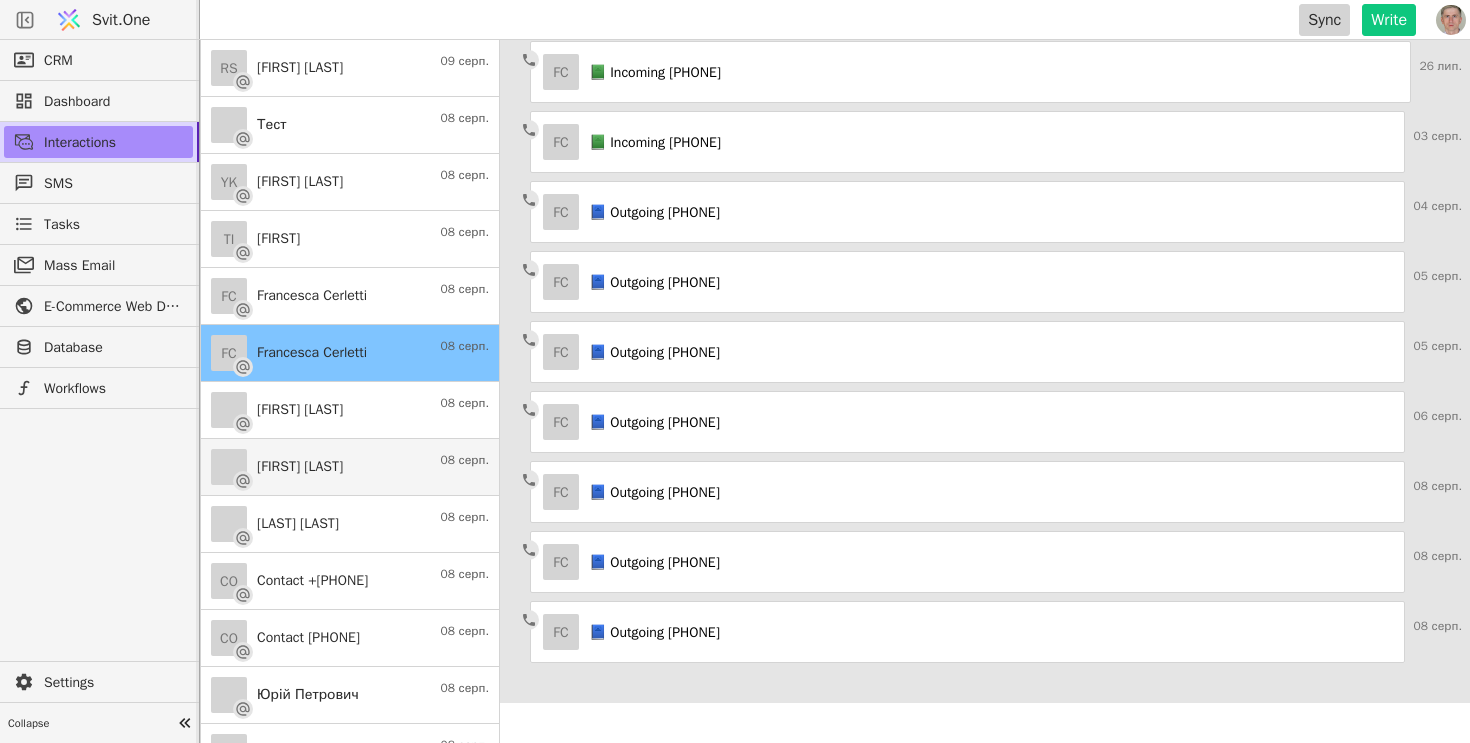 scroll, scrollTop: 0, scrollLeft: 0, axis: both 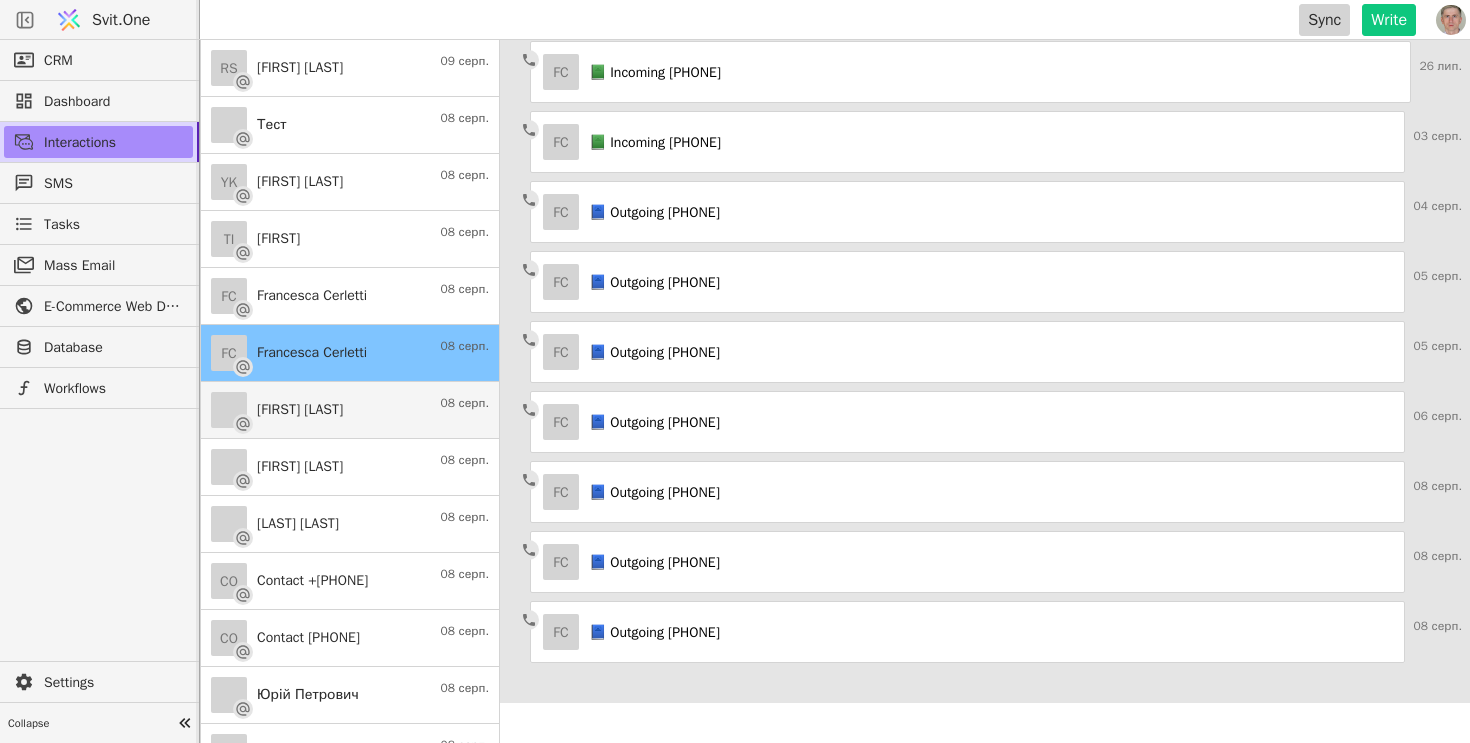 click on "[FIRST] [LAST] [MONTH]" at bounding box center (350, 410) 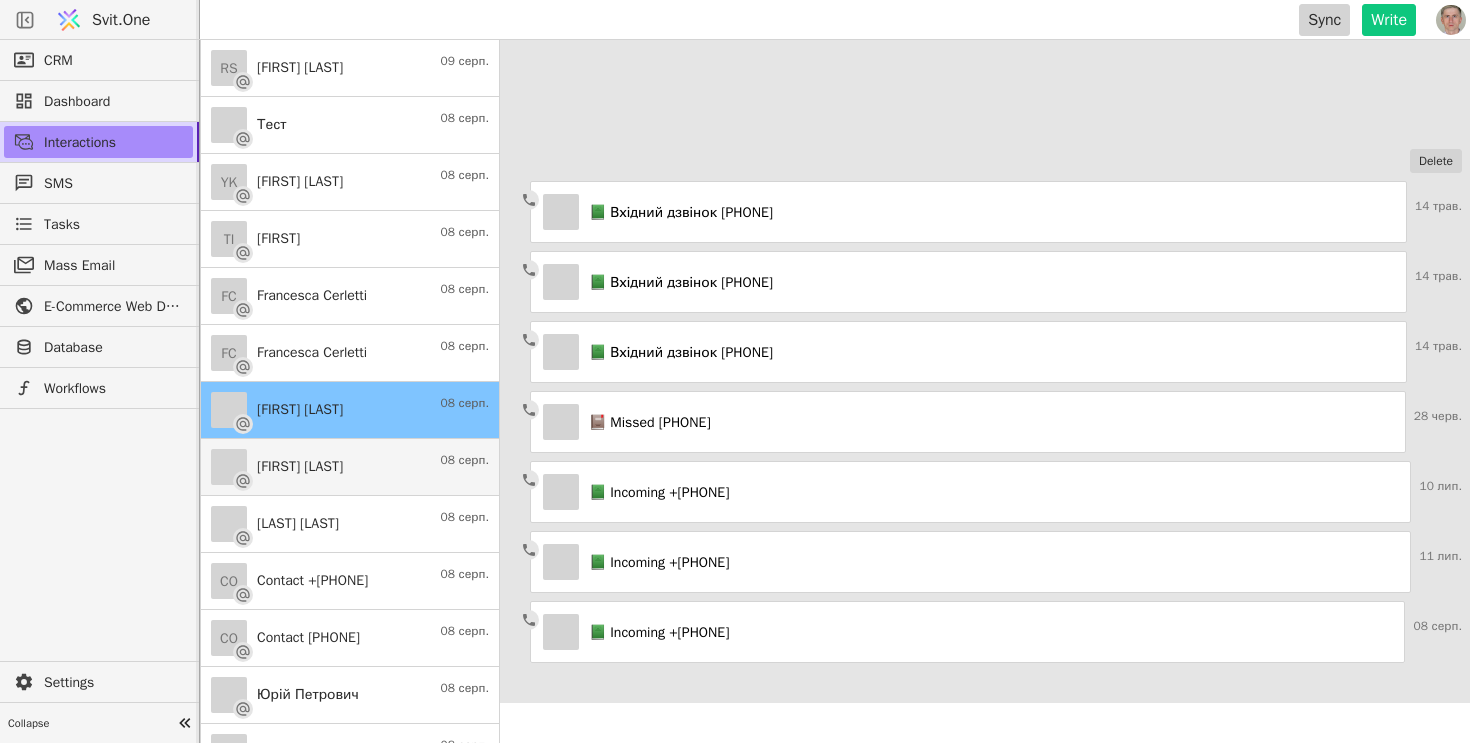 click on "[FIRST] [LAST] [DATE]" at bounding box center (350, 467) 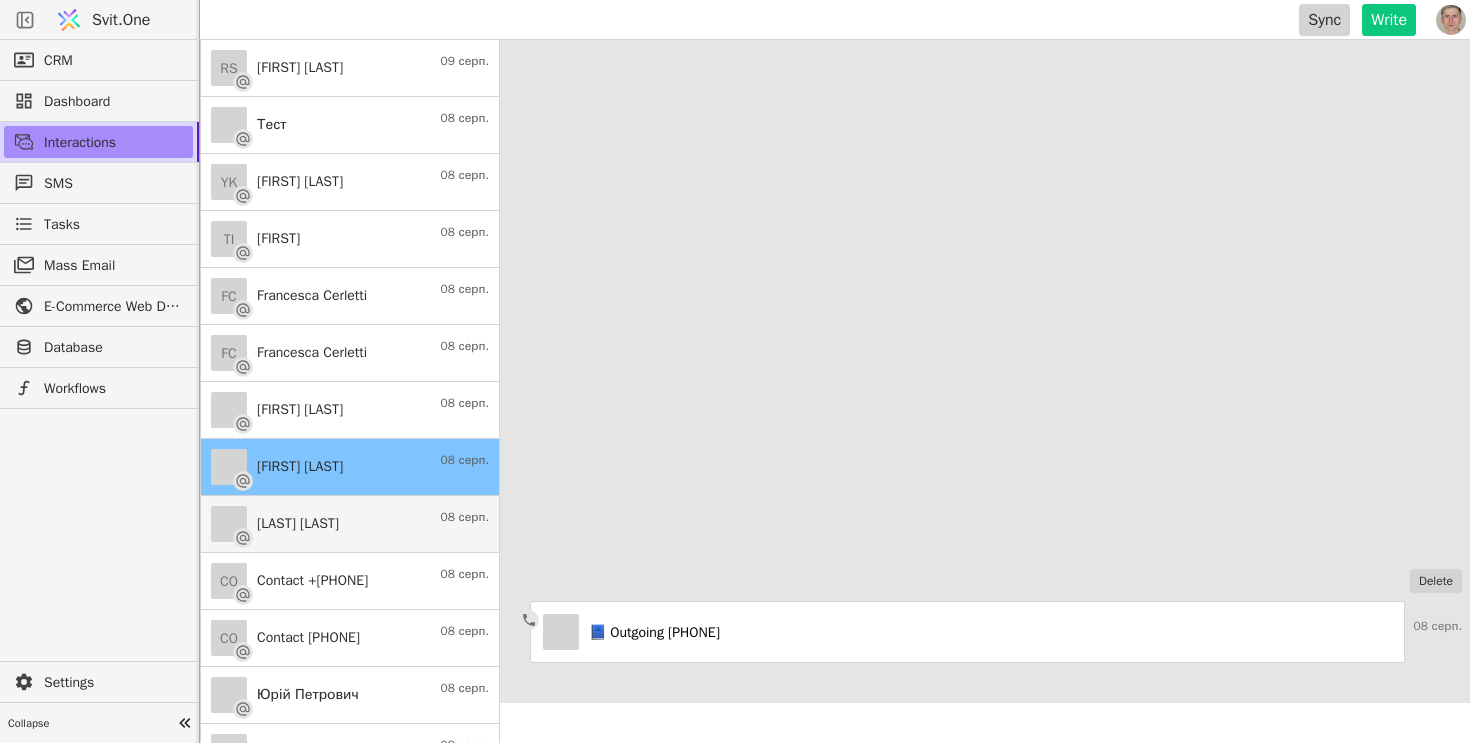 click on "[LAST] [LAST]" at bounding box center (298, 523) 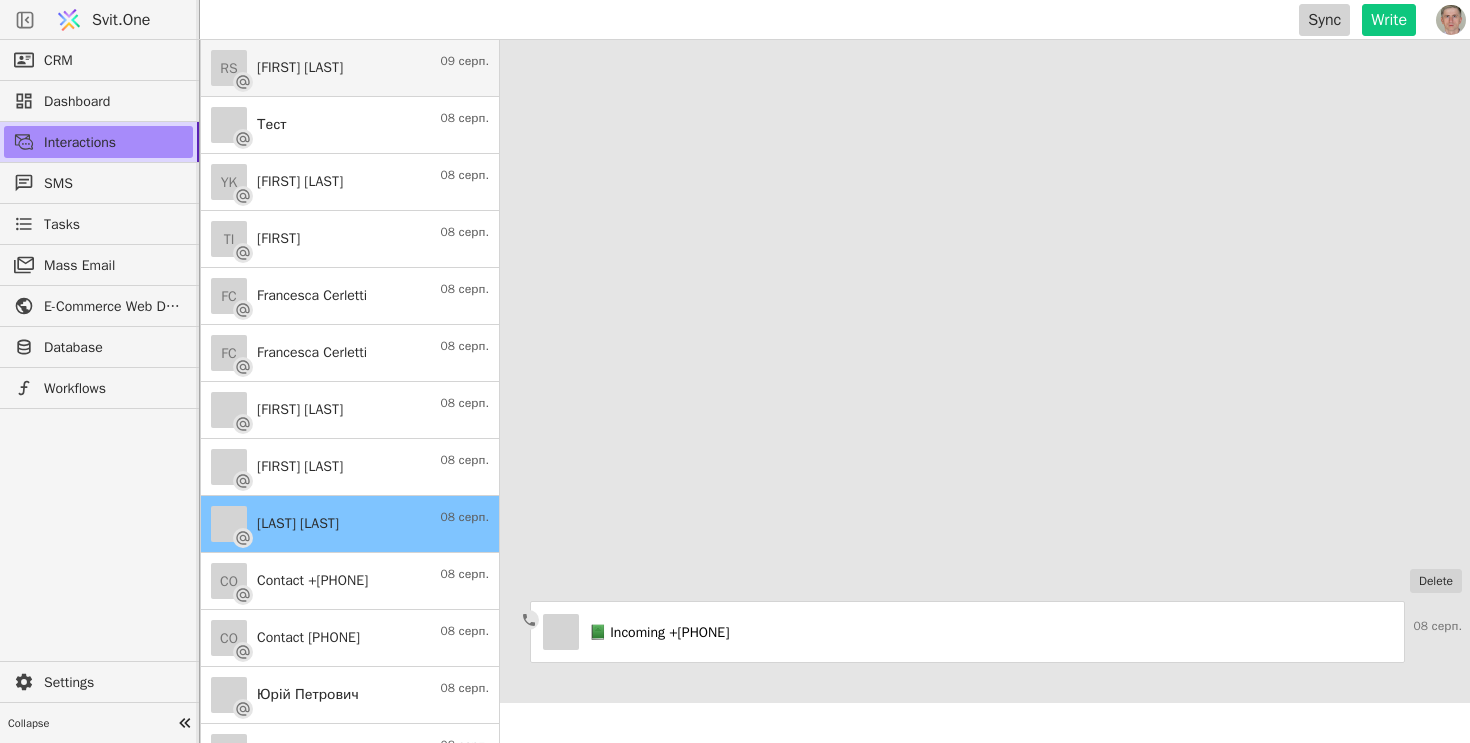 click on "[FIRST] [LAST]" at bounding box center [300, 68] 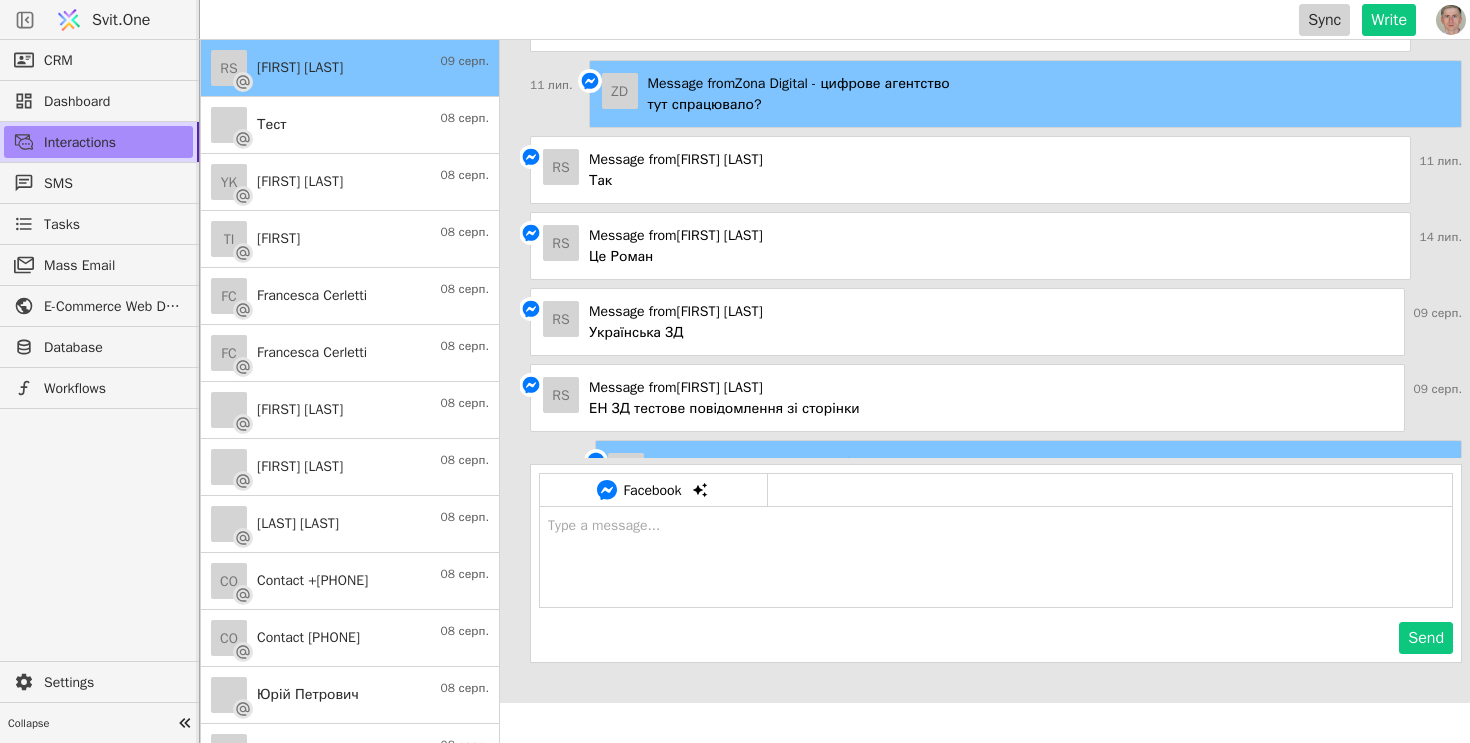 scroll, scrollTop: 0, scrollLeft: 0, axis: both 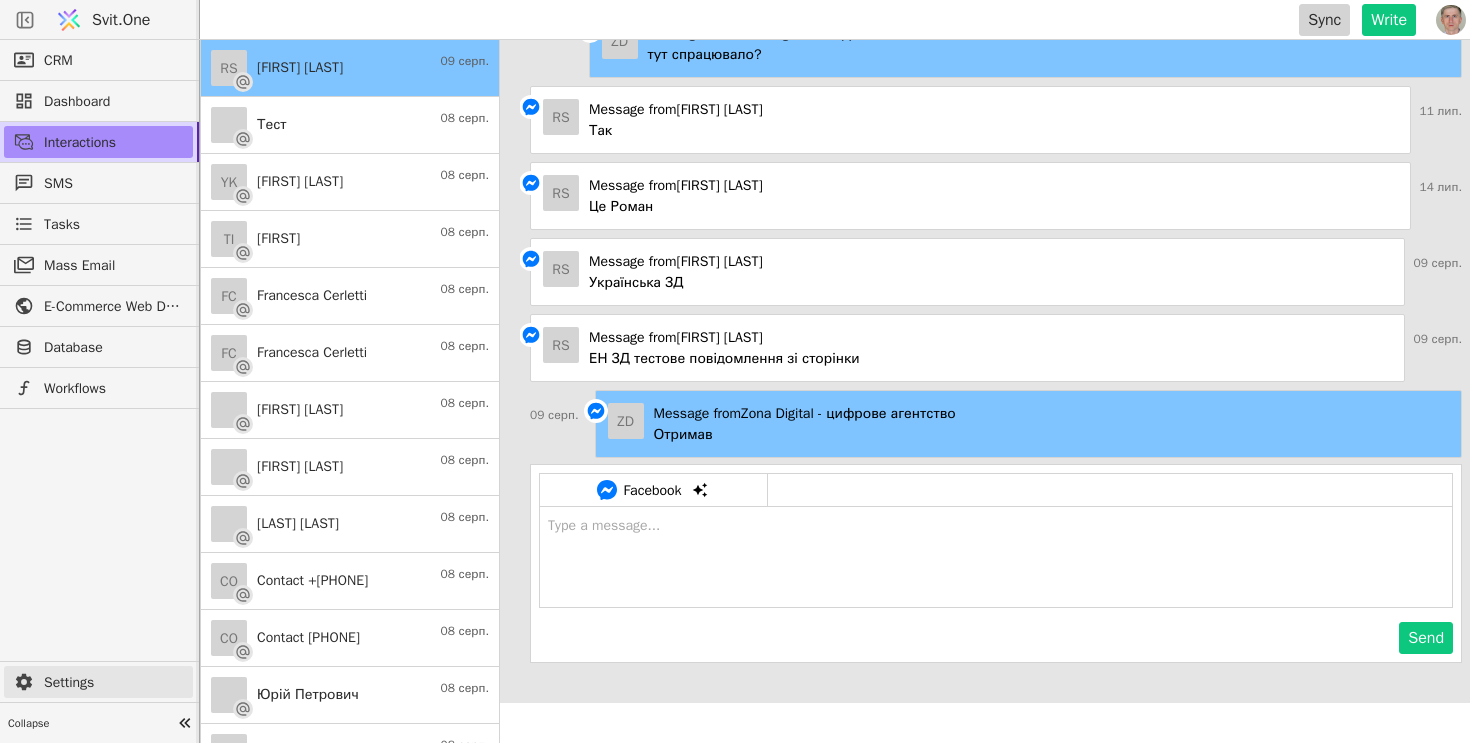 click on "Settings" at bounding box center [113, 682] 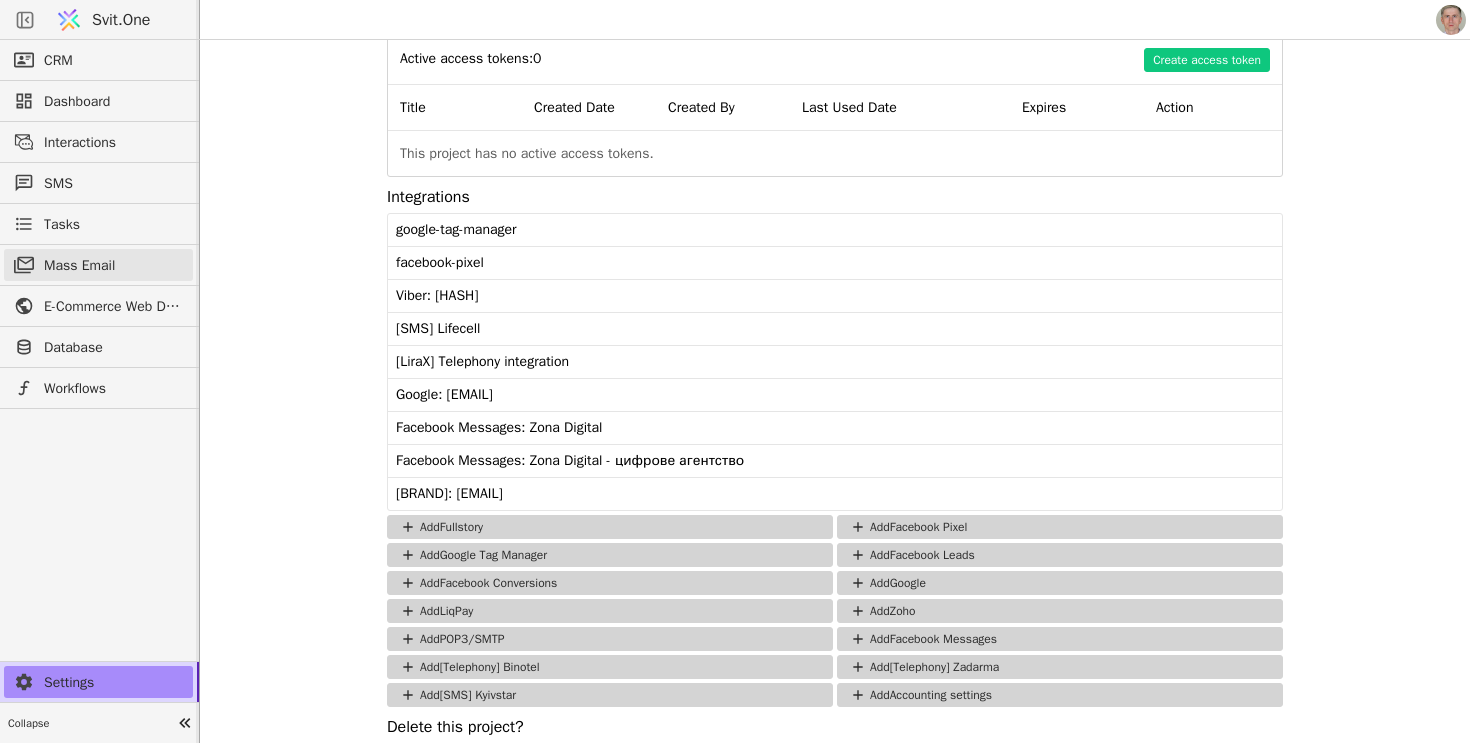 scroll, scrollTop: 0, scrollLeft: 0, axis: both 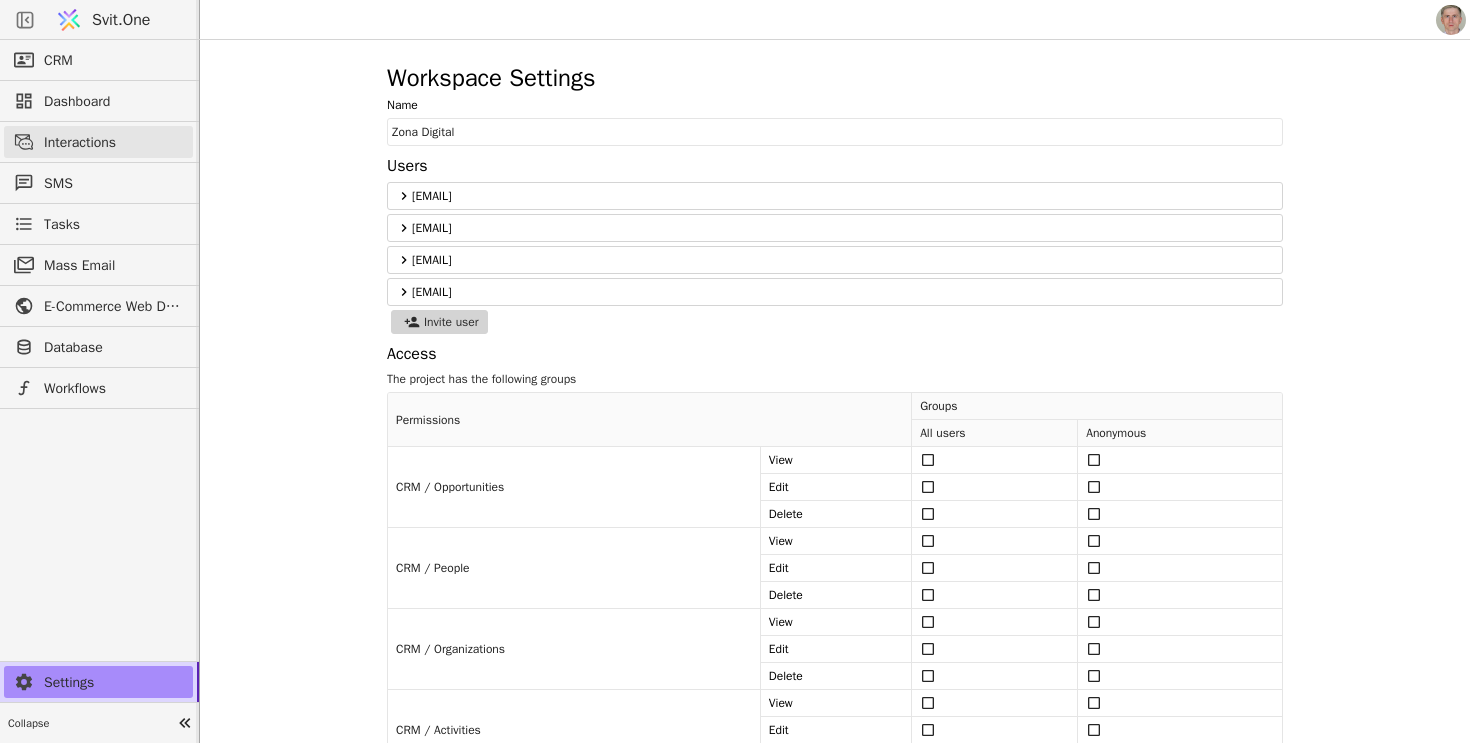 click on "Interactions" at bounding box center (113, 142) 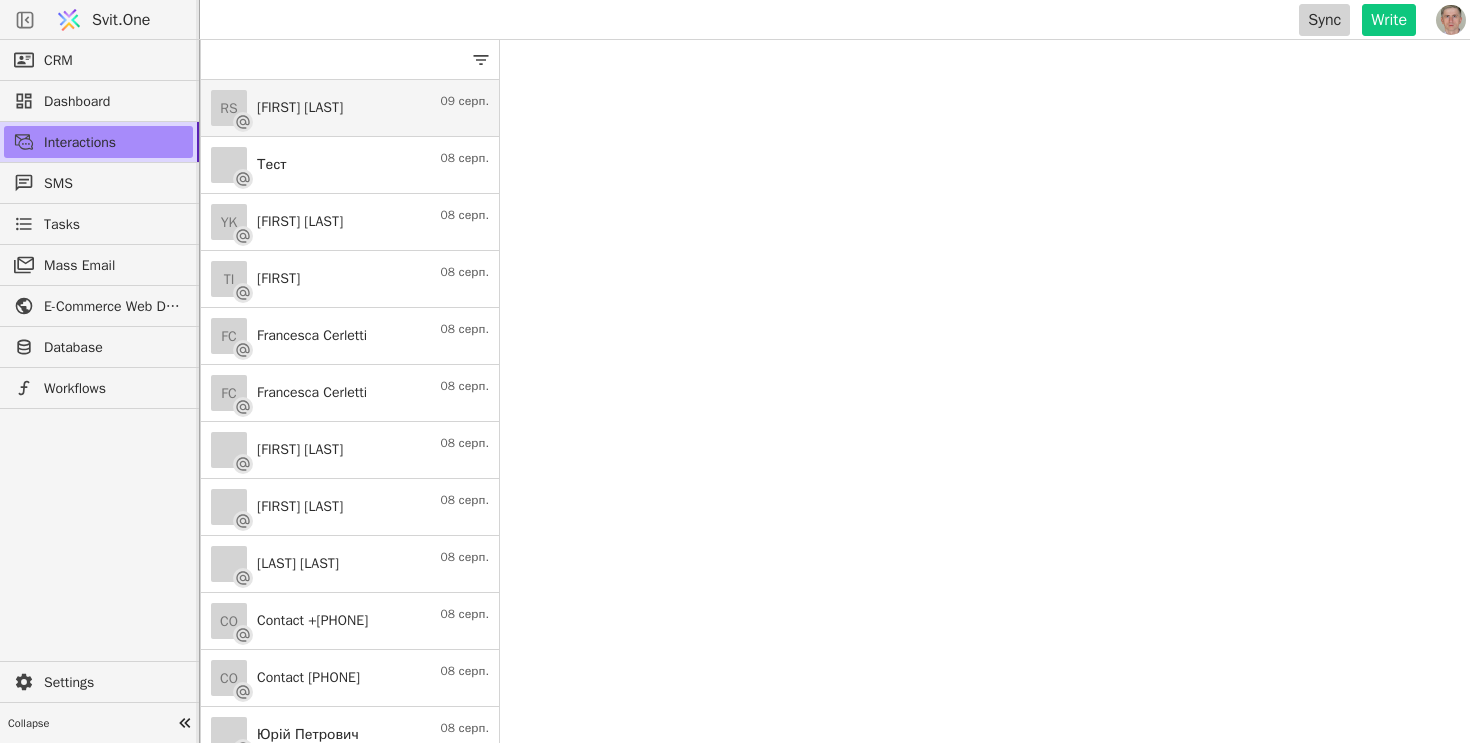 click on "[INITIALS] [FIRST] [LAST] [DATE]" at bounding box center [350, 108] 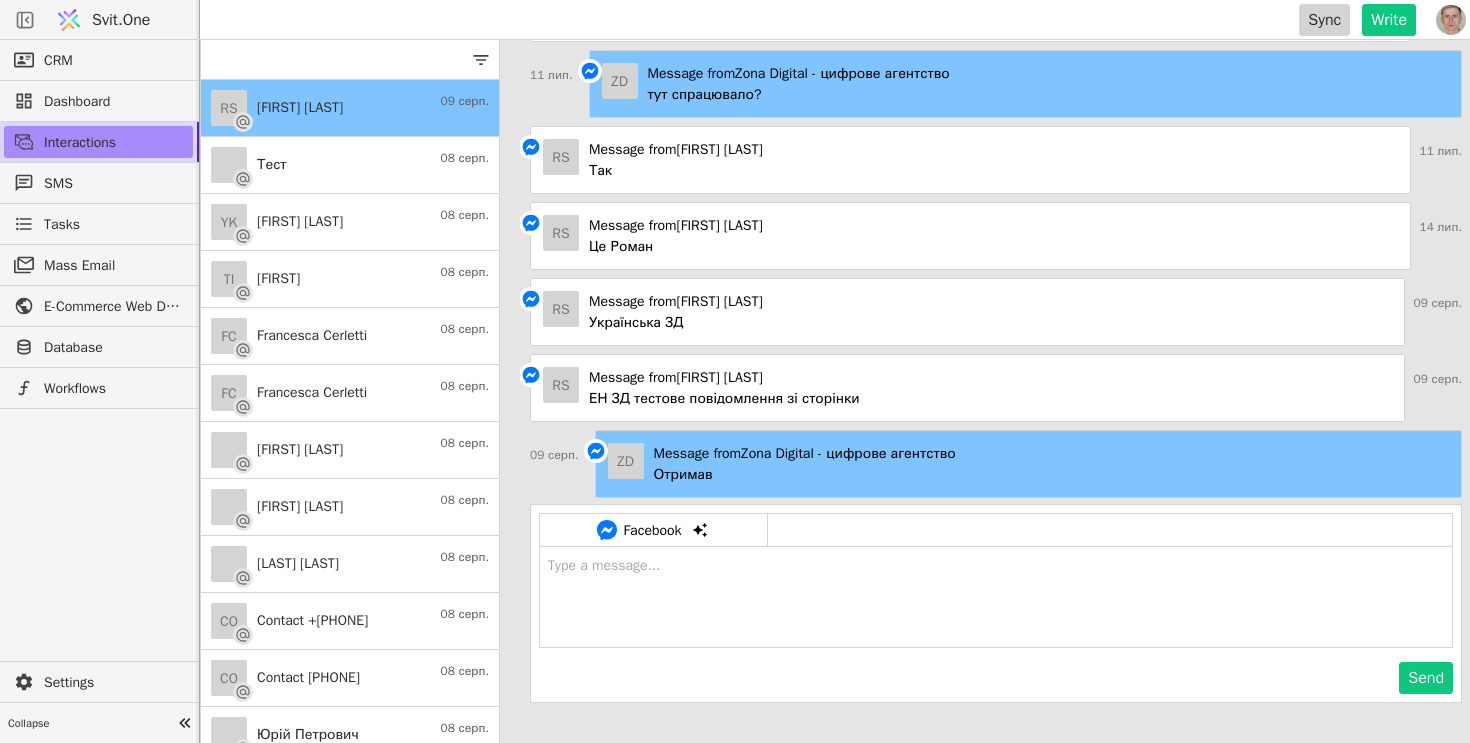 click at bounding box center [996, 597] 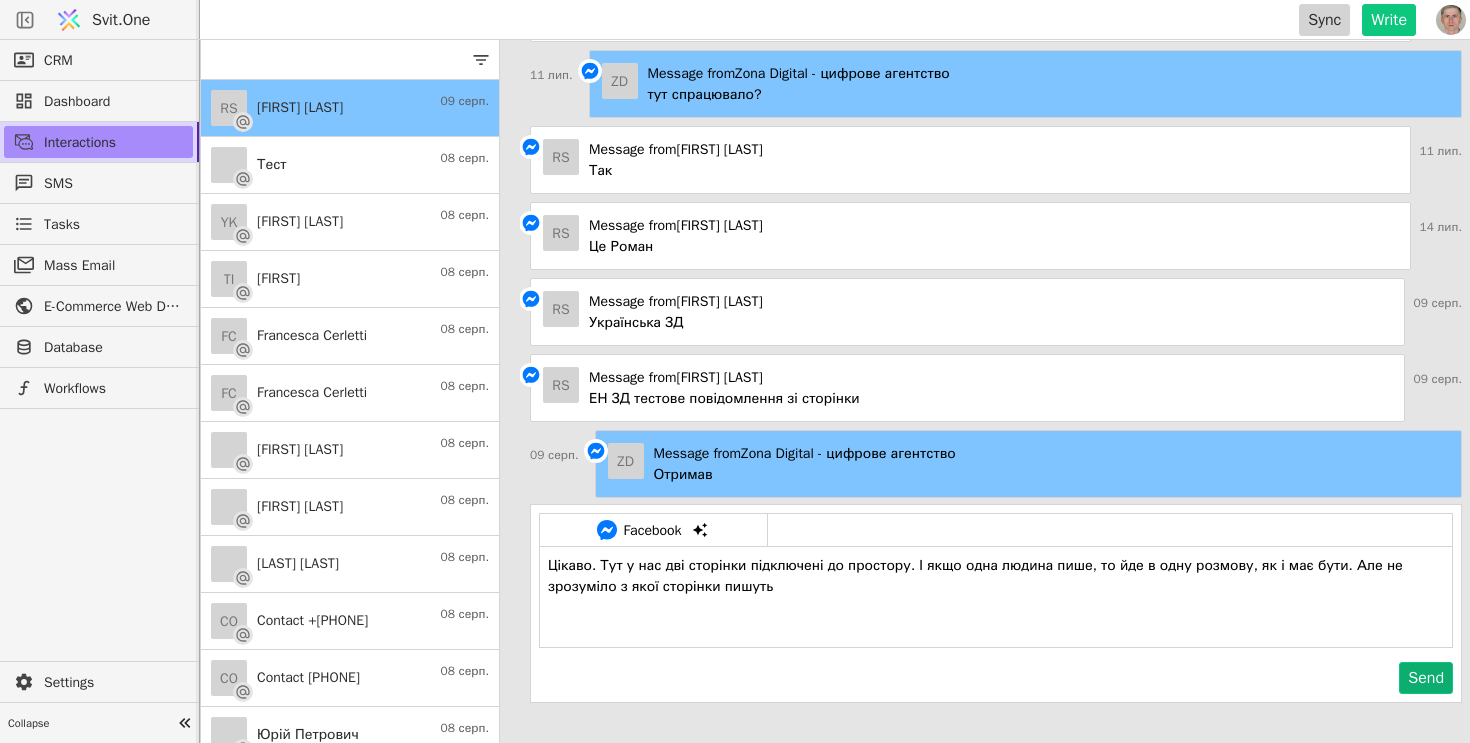 type on "Цікаво. Тут у нас дві сторінки підключені до простору. І якщо одна людина пише, то йде в одну розмову, як і має бути. Але не зрозуміло з якої сторінки пишуть" 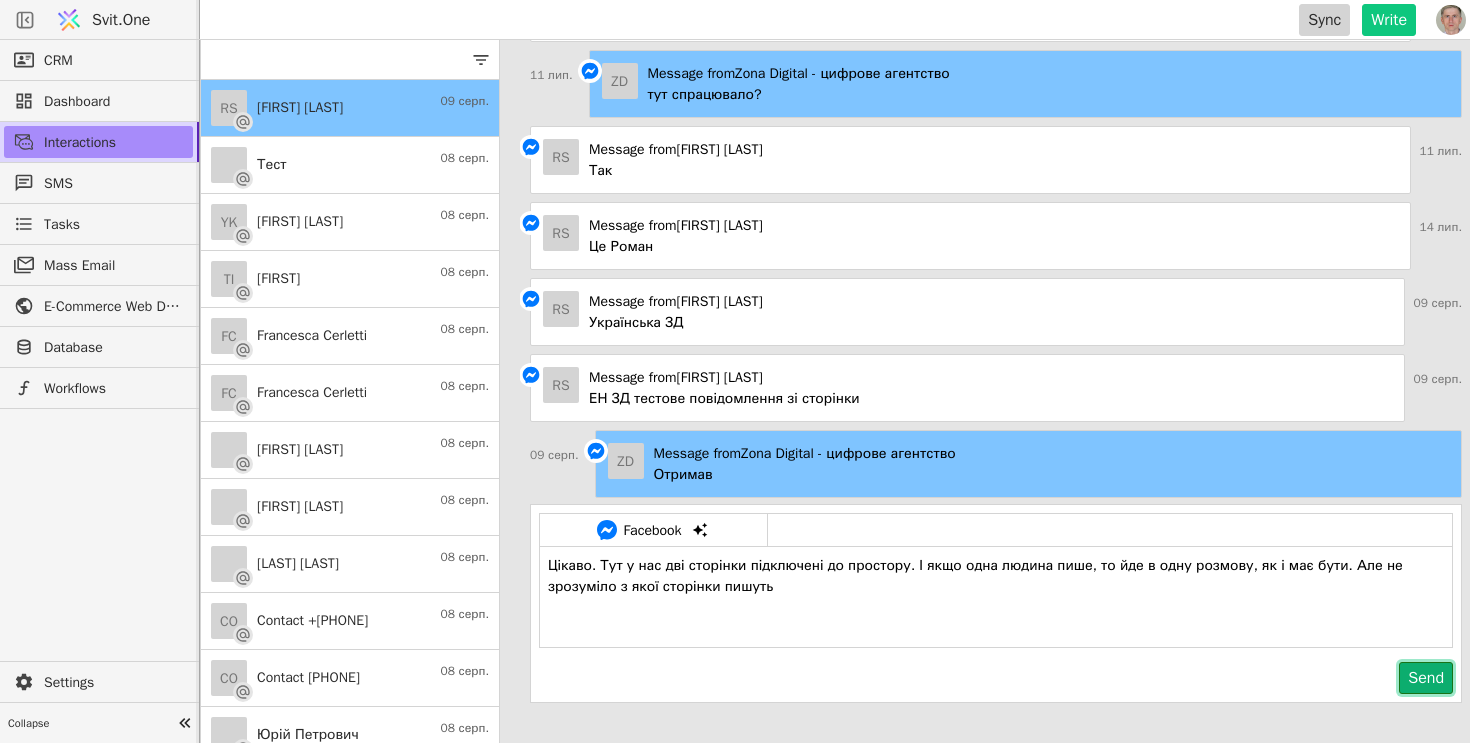 click on "Send" at bounding box center [1426, 678] 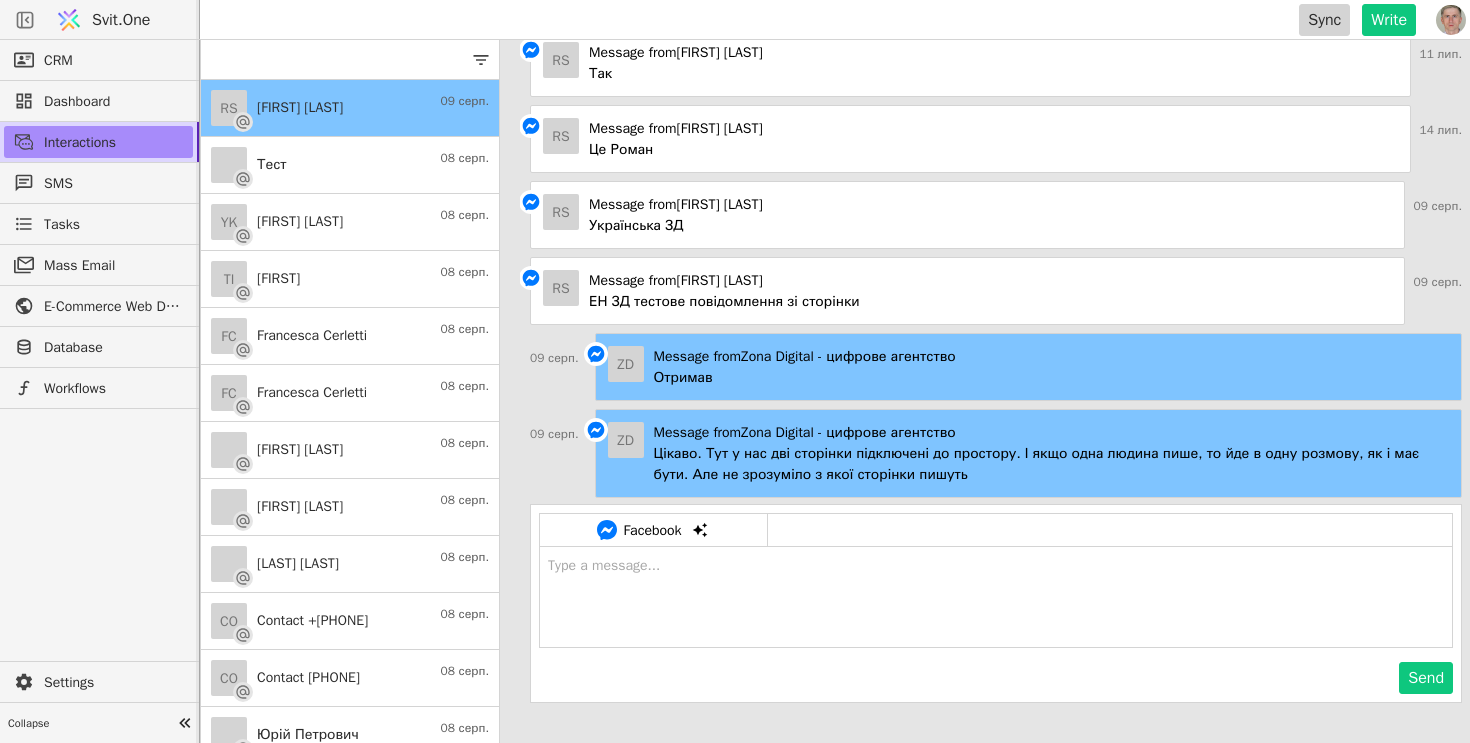 click at bounding box center (996, 597) 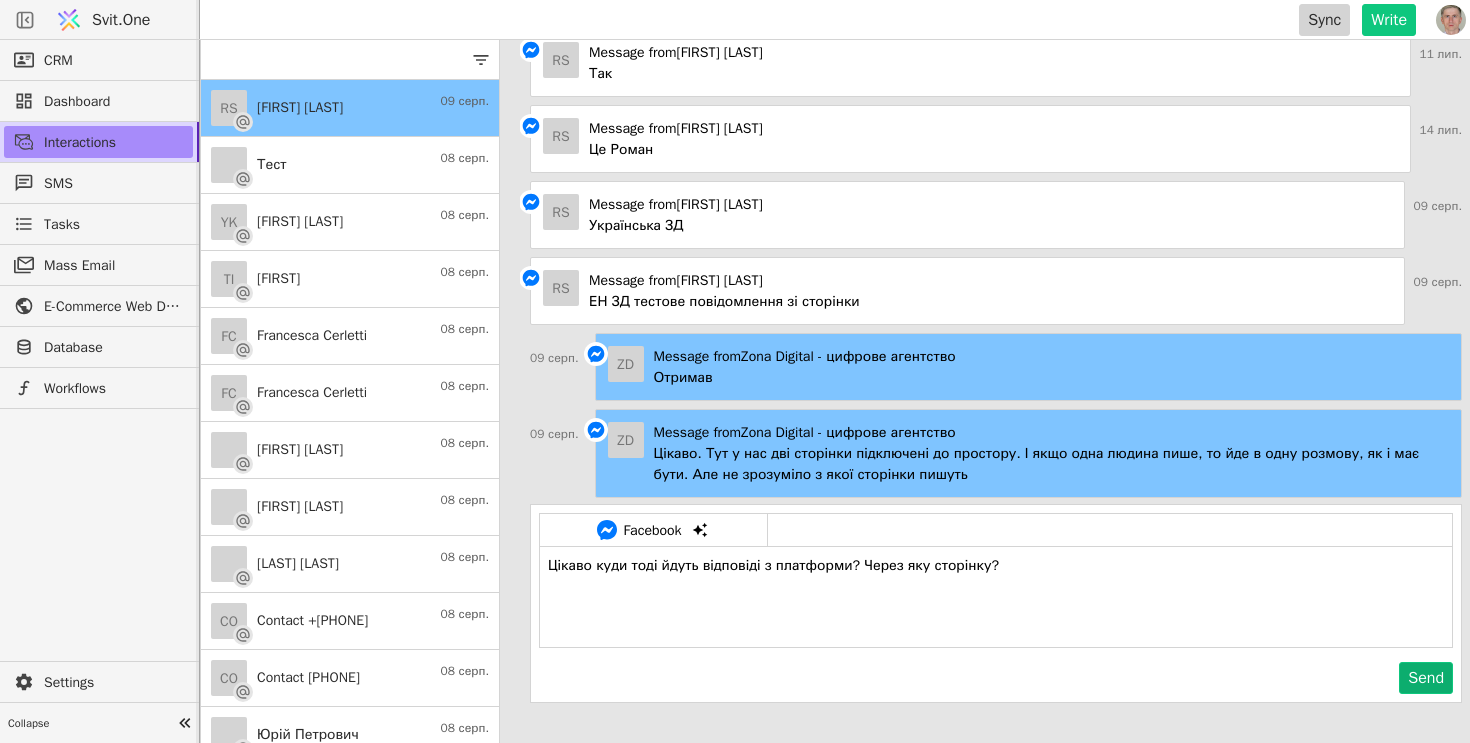 type on "Цікаво куди тоді йдуть відповіді з платформи? Через яку сторінку?" 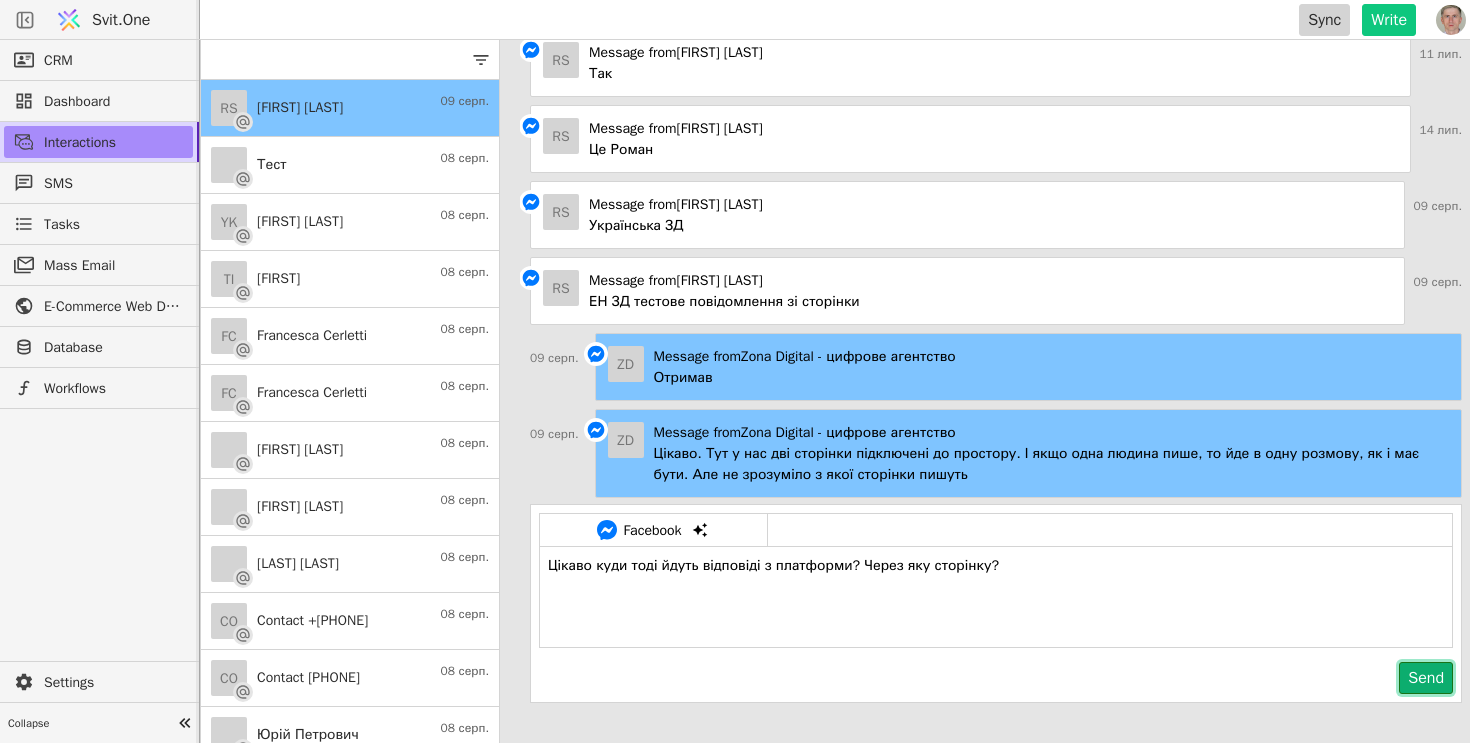 click on "Send" at bounding box center [1426, 678] 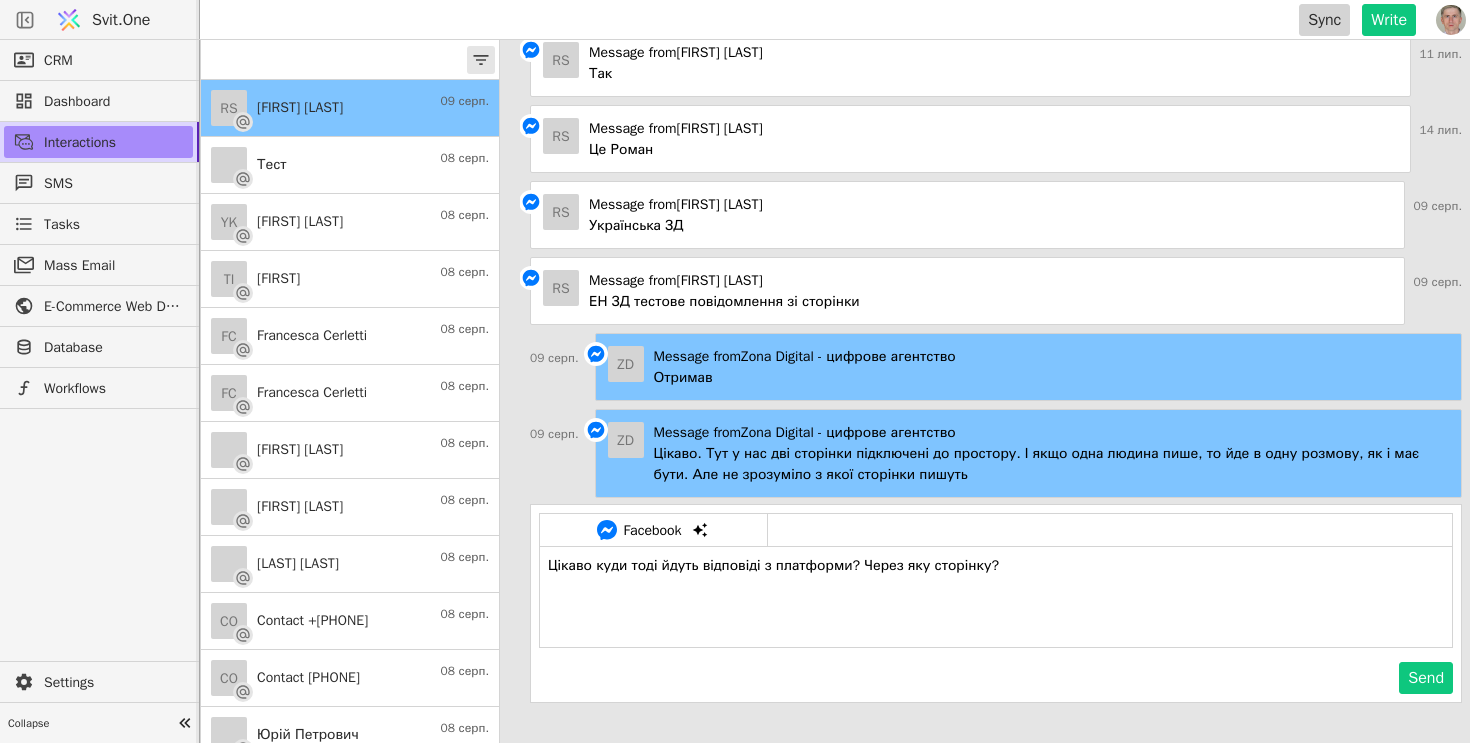 type 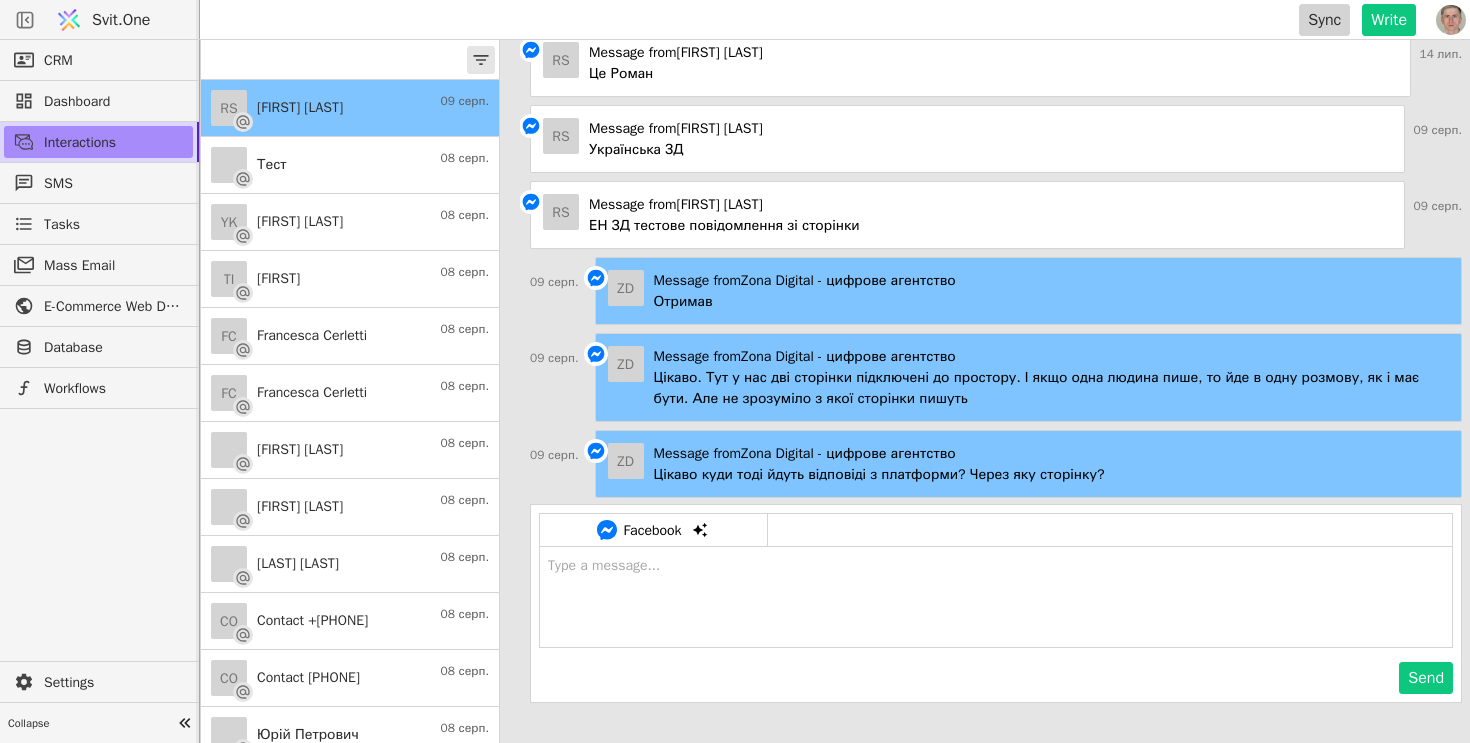 click 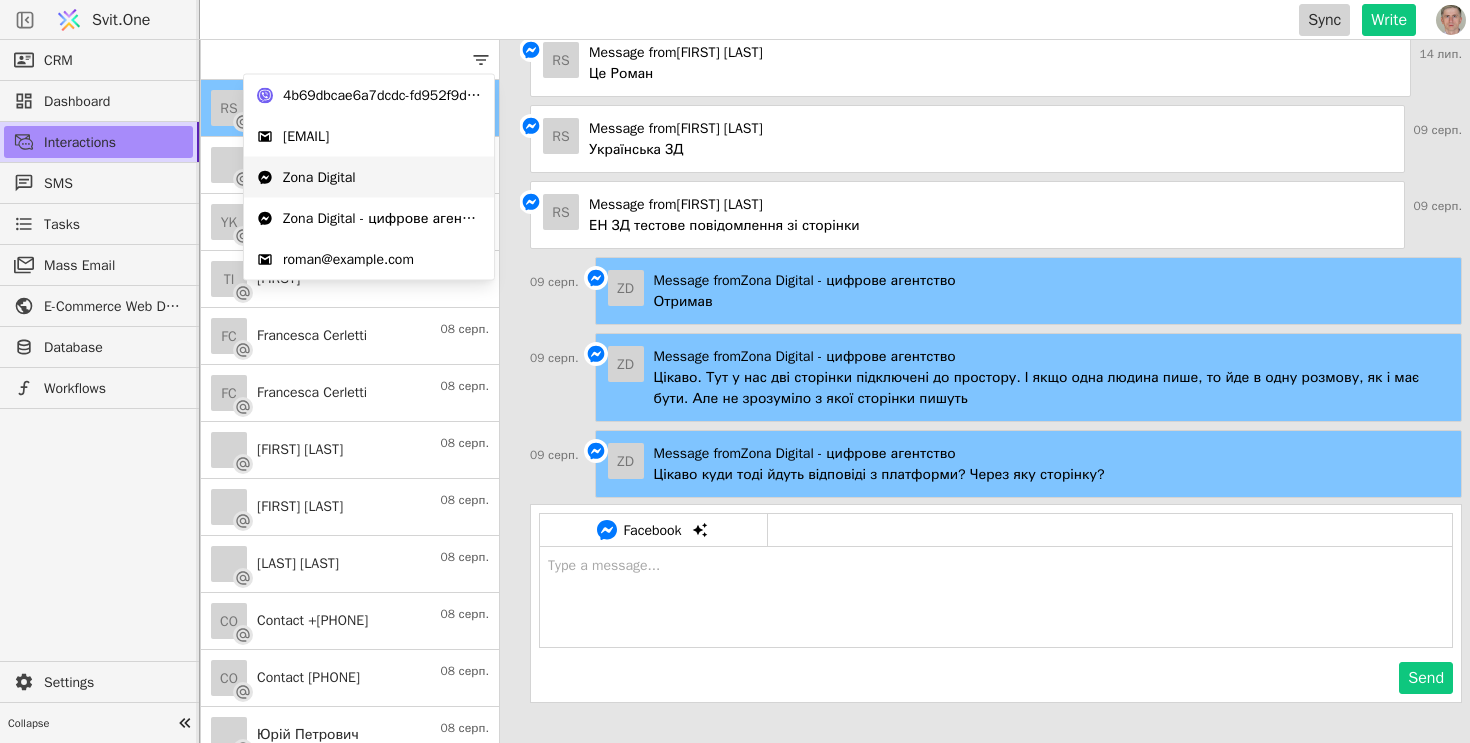 click on "Zona Digital" at bounding box center (369, 177) 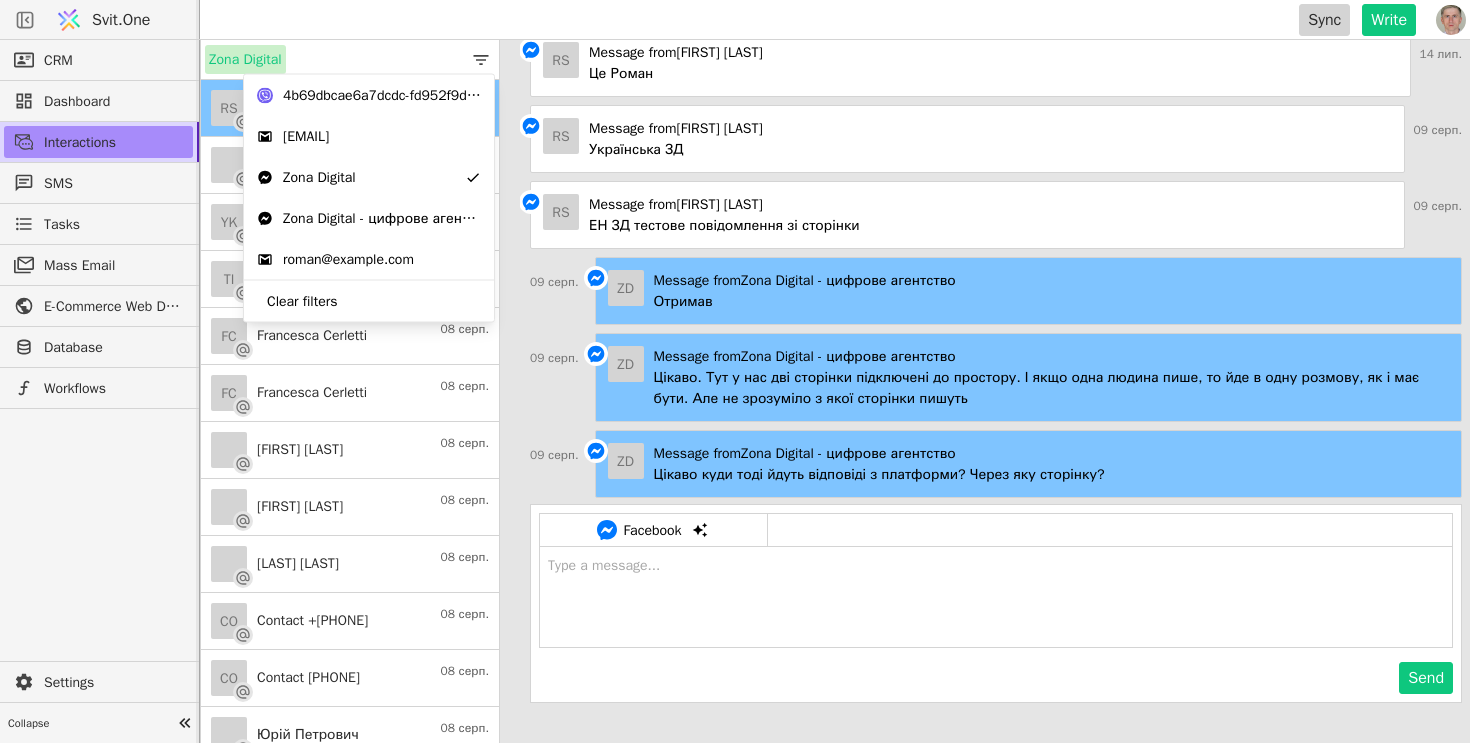 click on "Sync Write" at bounding box center [816, 20] 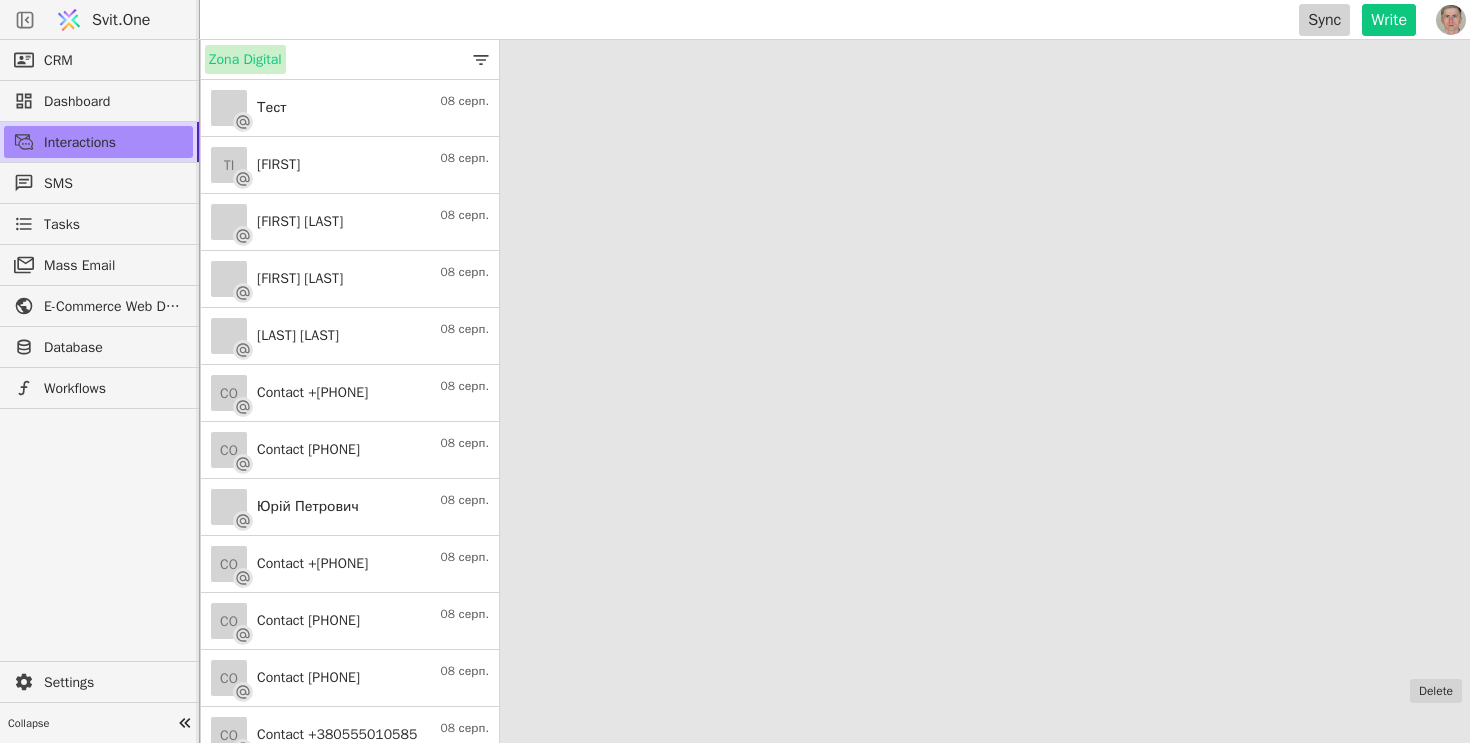 click on "Zona Digital" at bounding box center (350, 60) 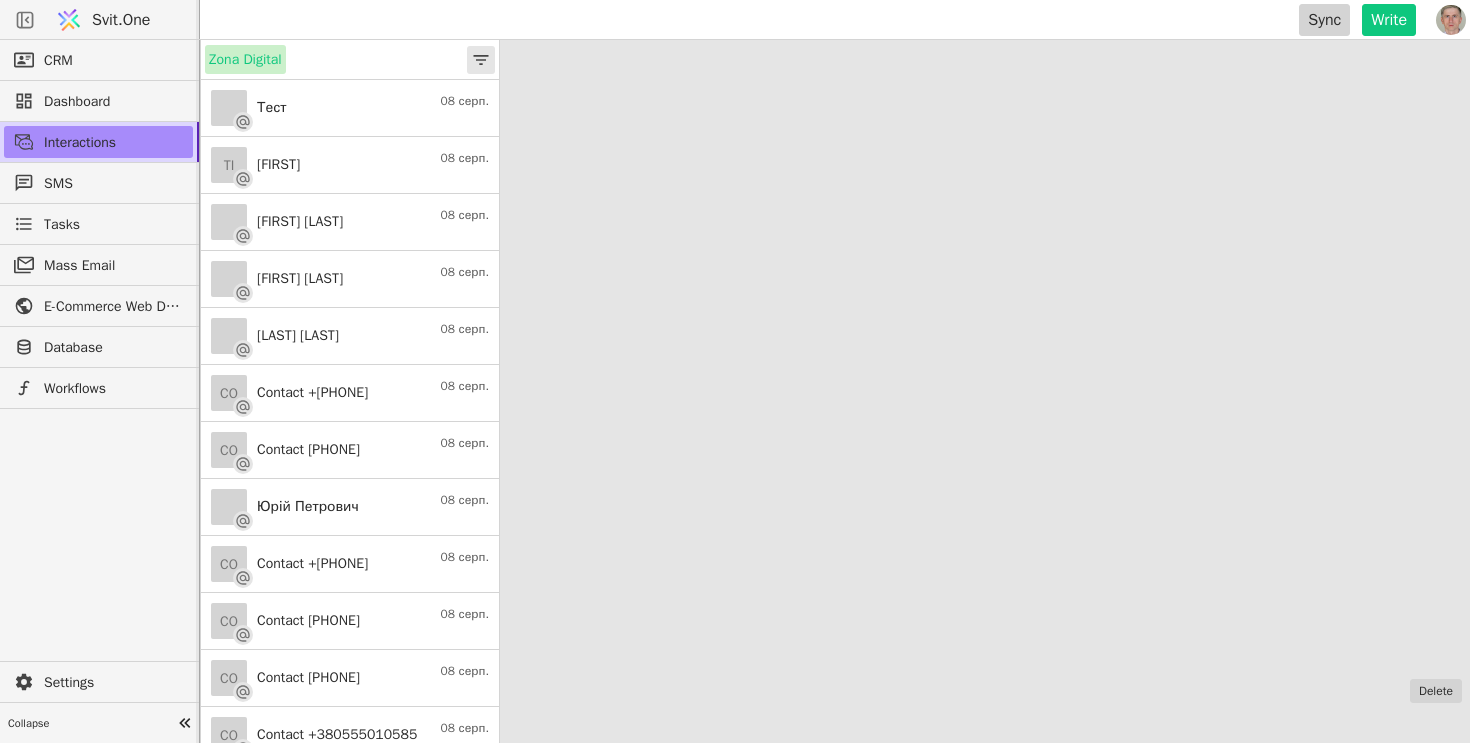 click 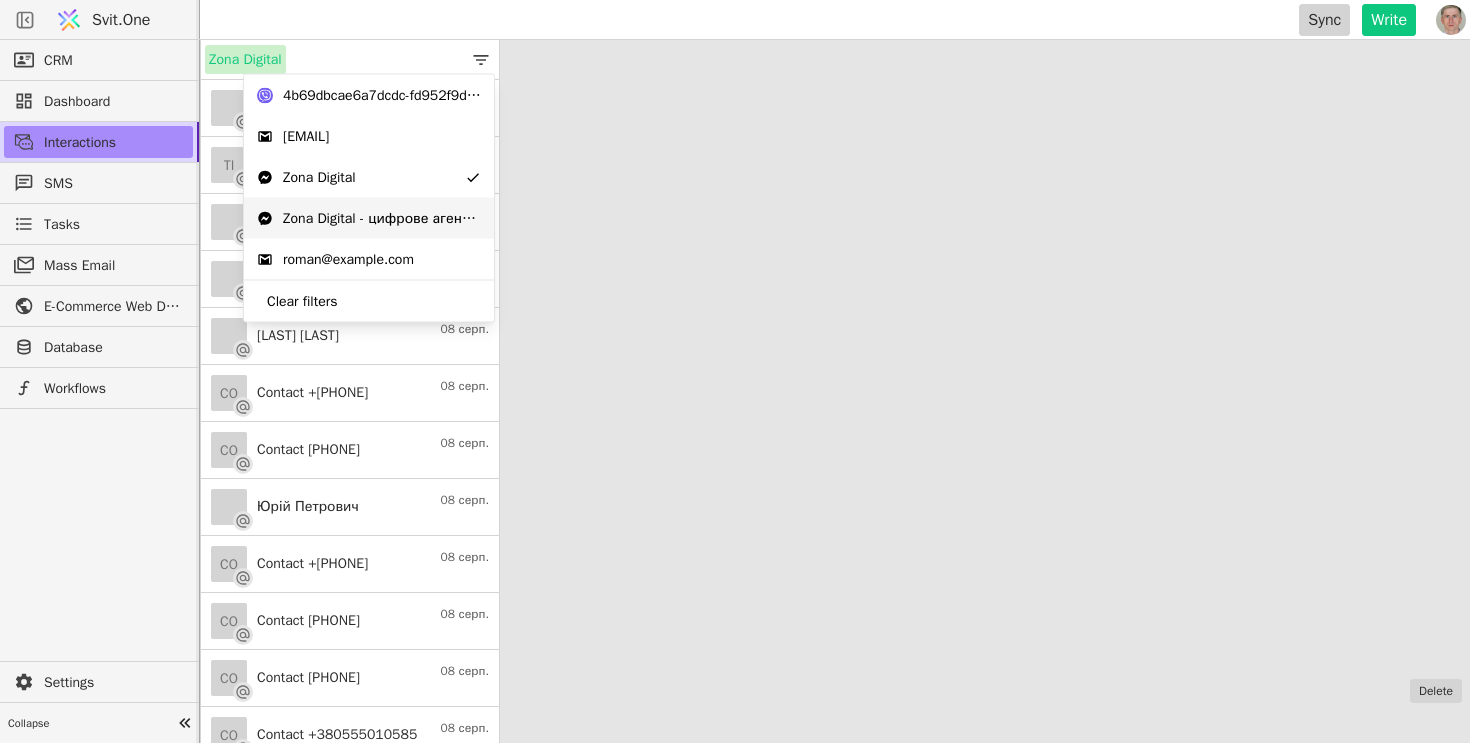 click on "Zona Digital - цифрове агентство" at bounding box center [382, 218] 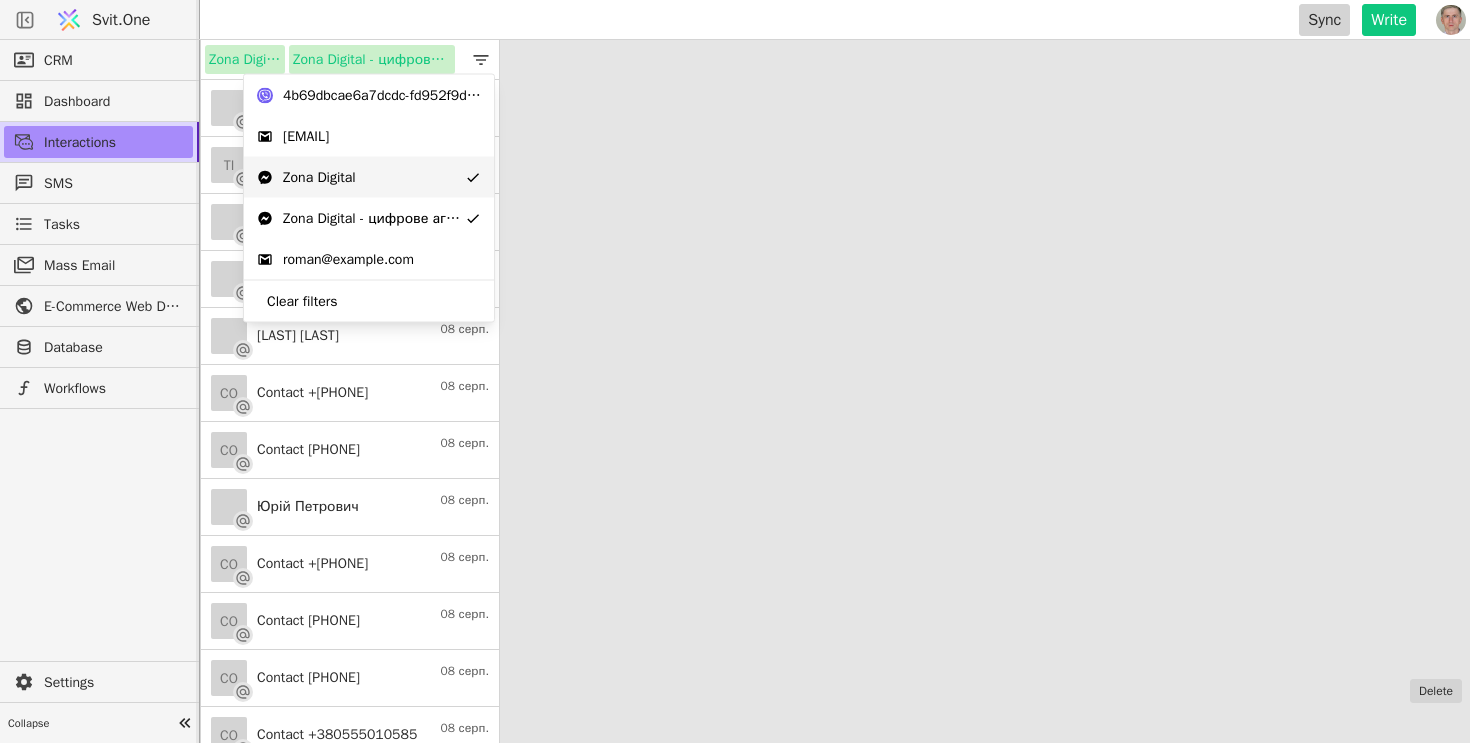 click on "Zona Digital" at bounding box center [369, 177] 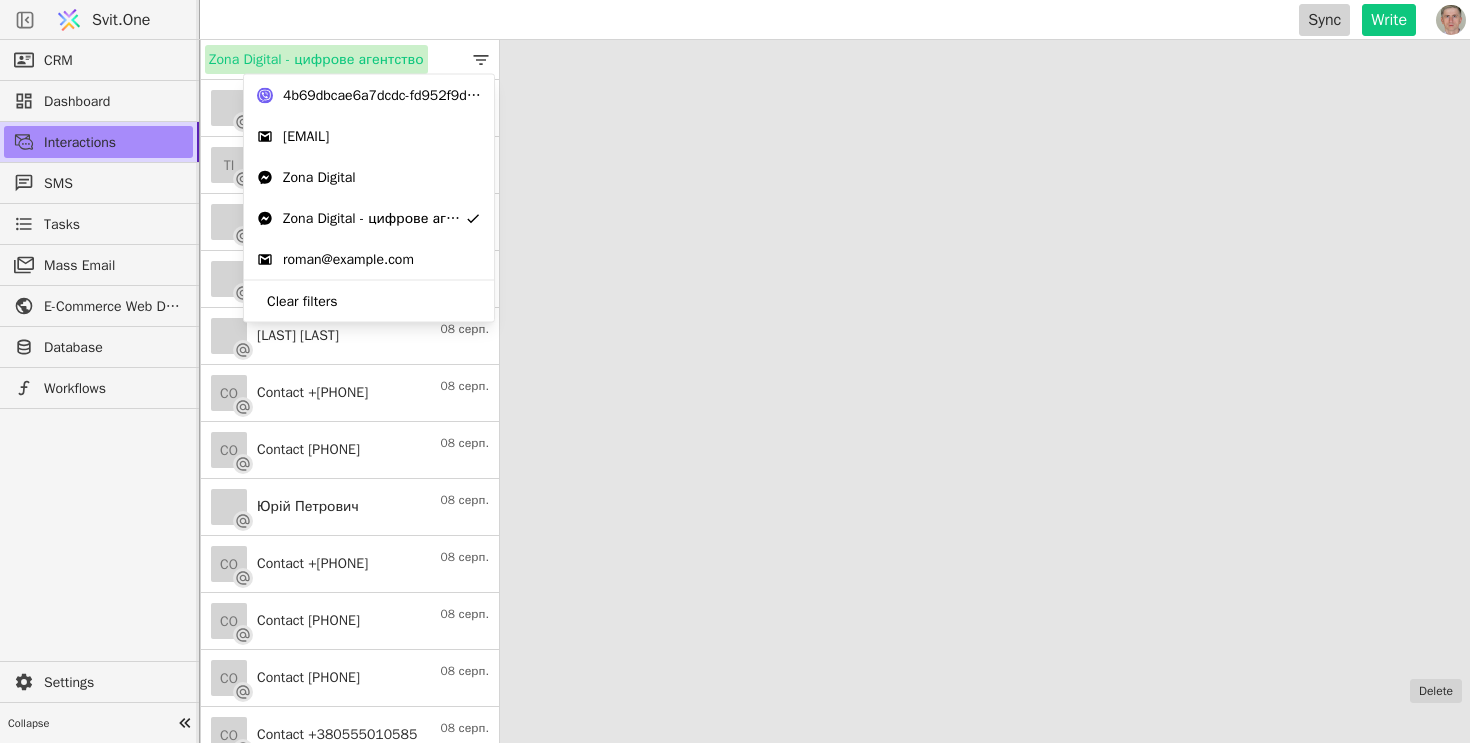 click on "Sync Write" at bounding box center [816, 20] 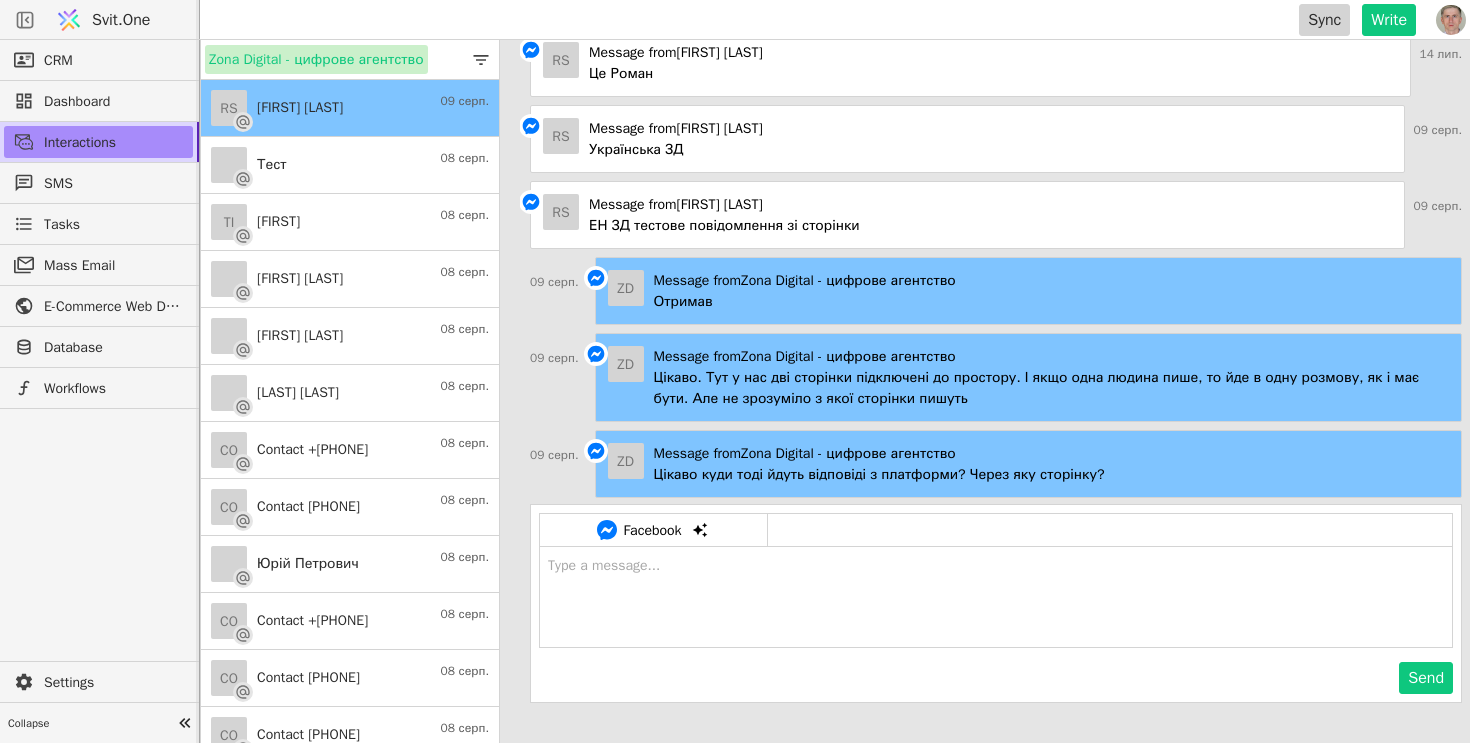 click at bounding box center (996, 597) 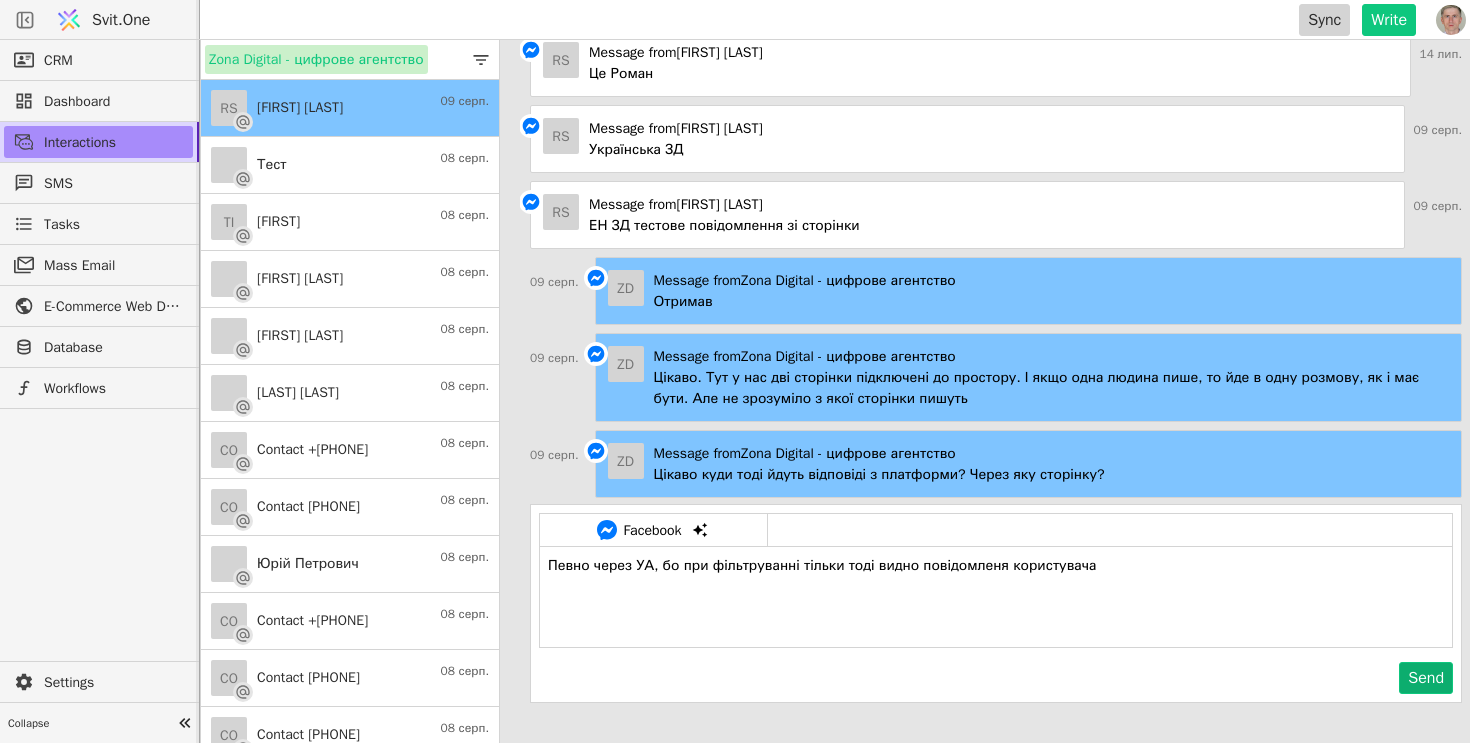 type on "Певно через УА, бо при фільтруванні тільки тоді видно повідомленя користувача" 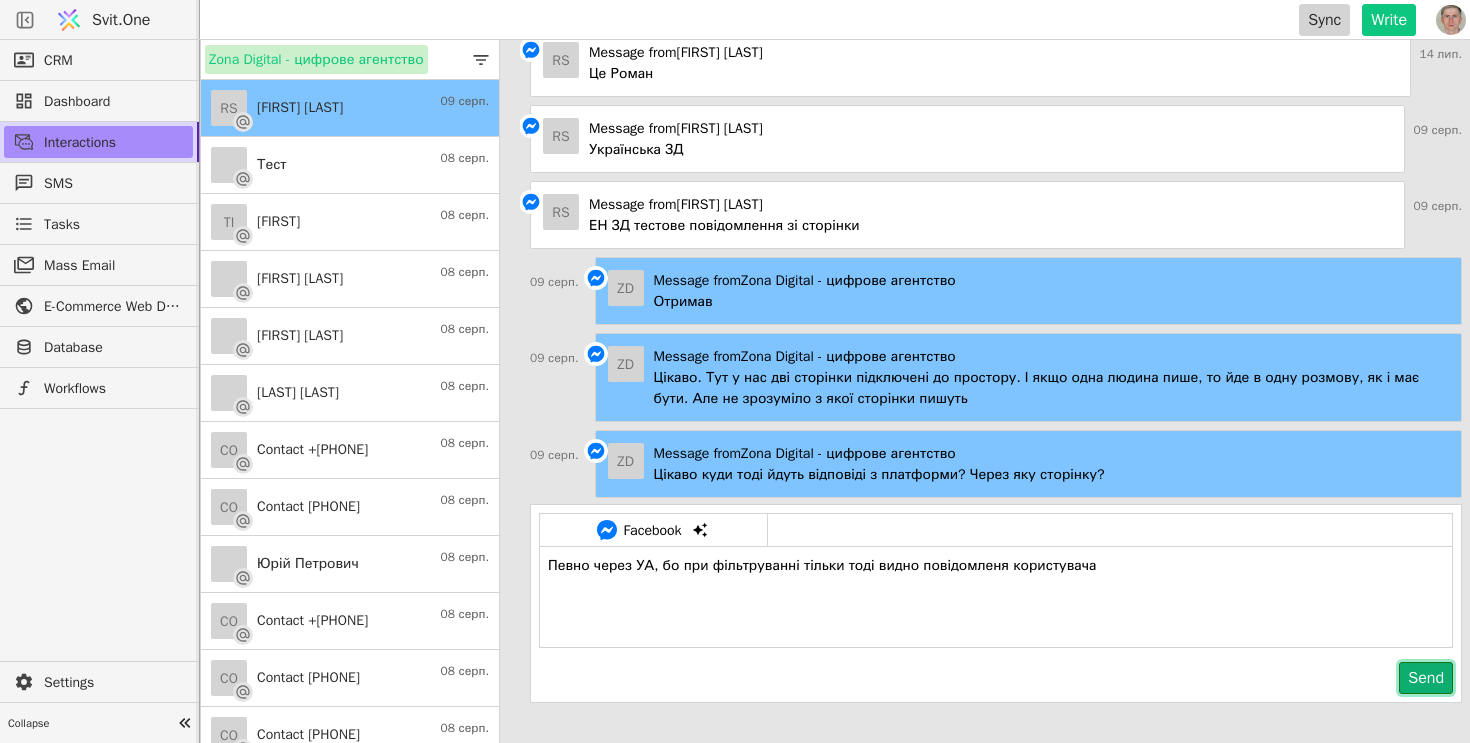 click on "Send" at bounding box center (1426, 678) 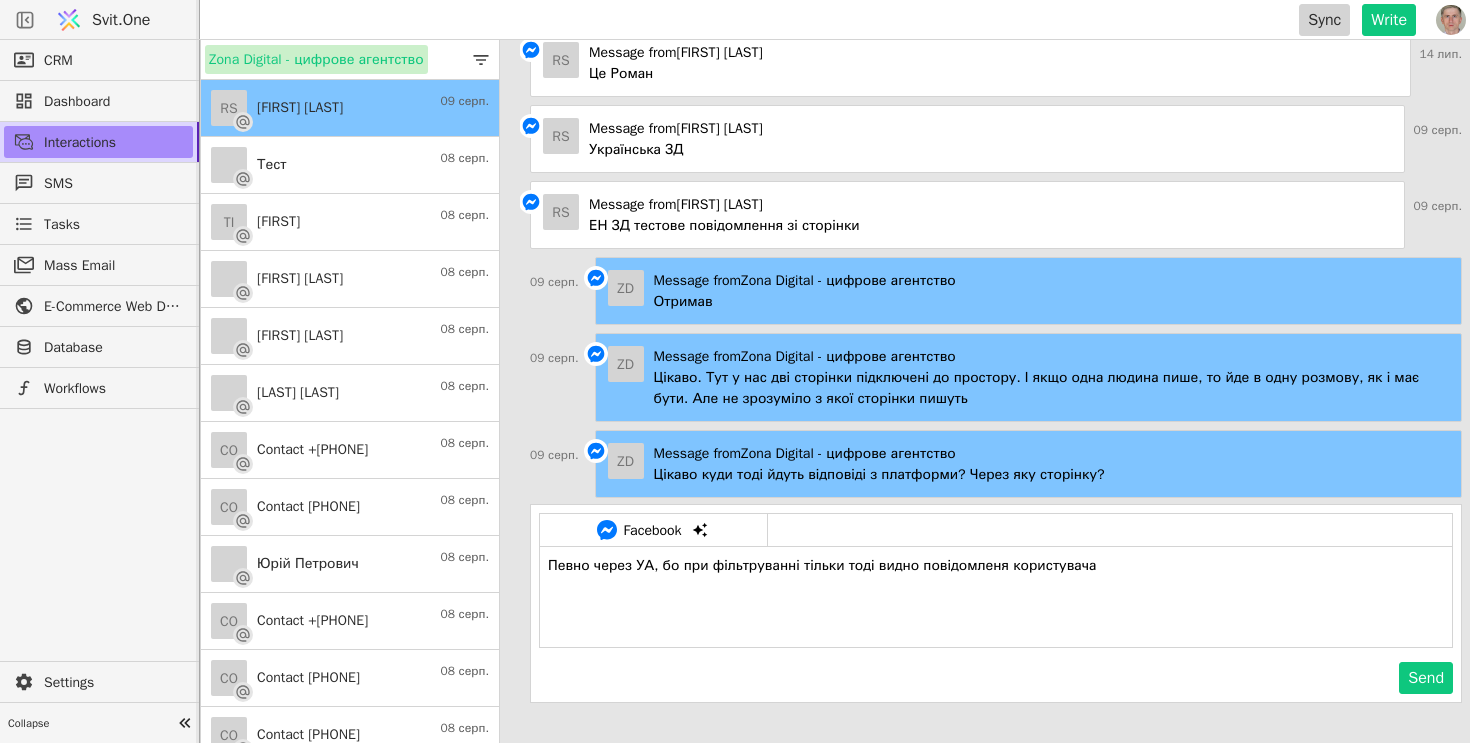 type 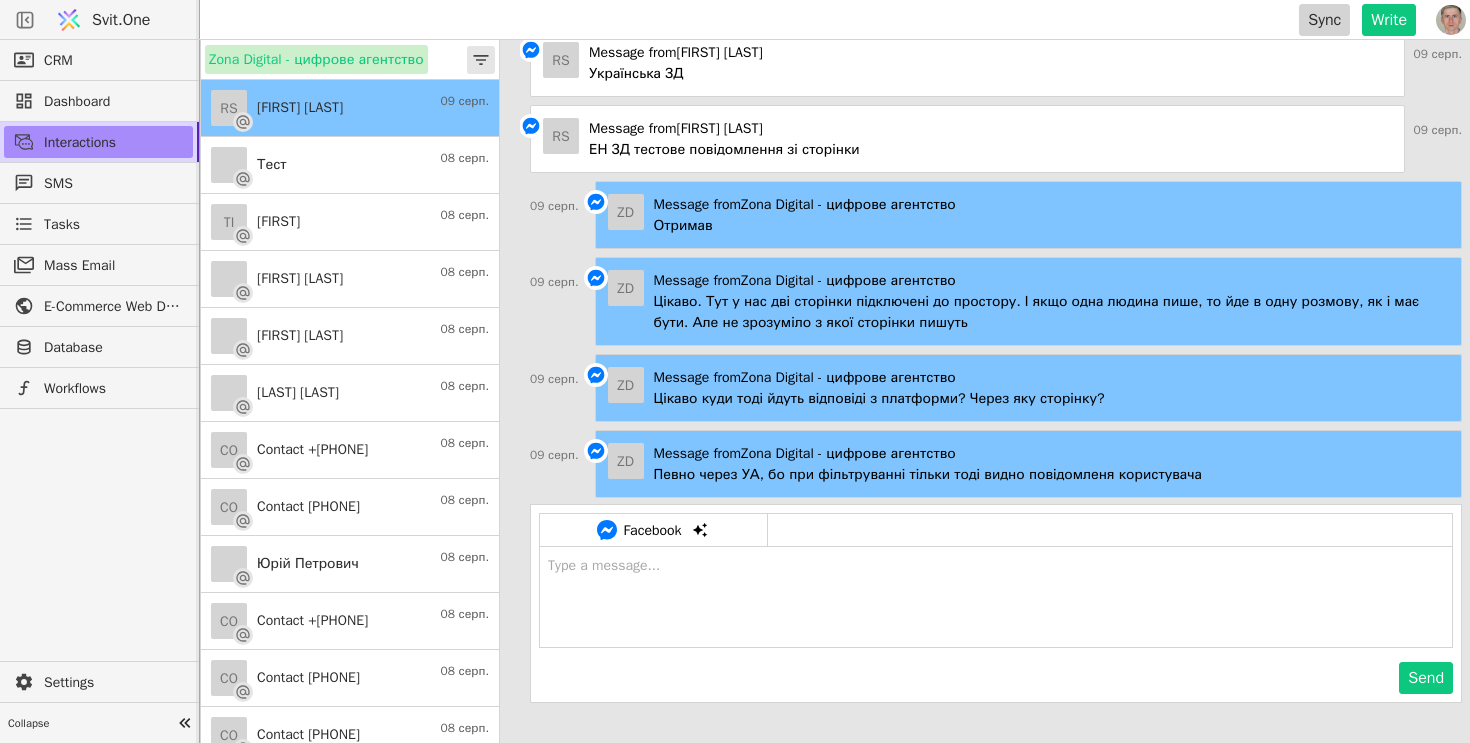 click at bounding box center (481, 60) 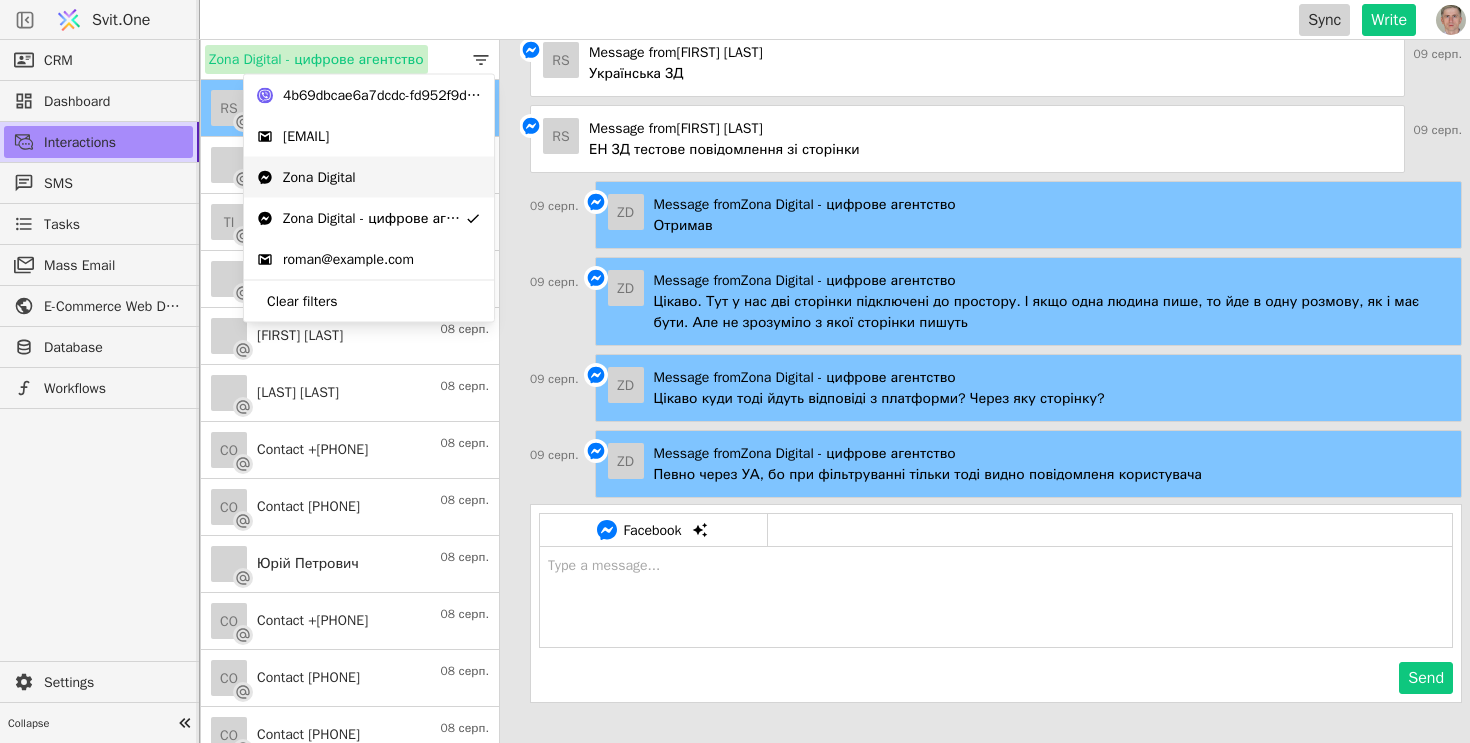click on "Zona Digital" at bounding box center [369, 177] 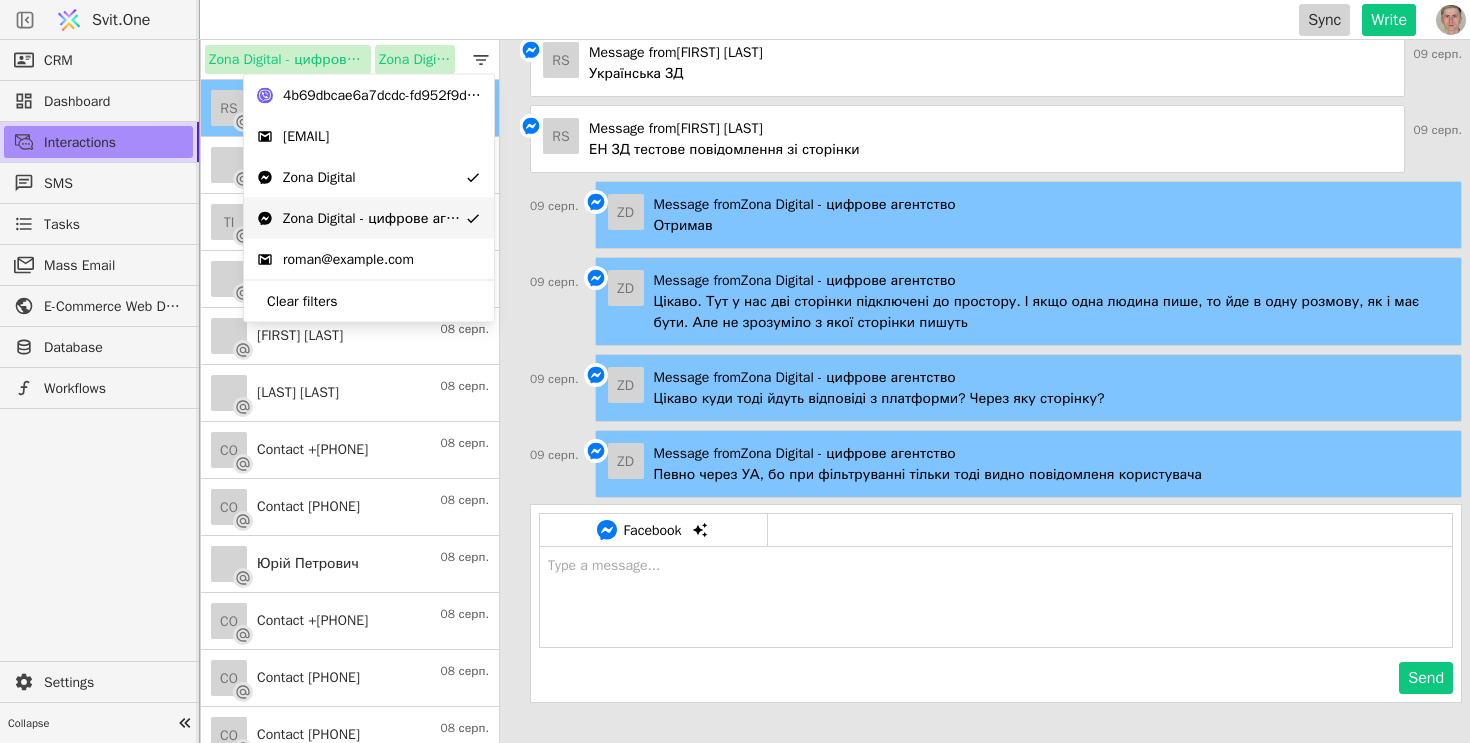 click on "Zona Digital - цифрове агентство" at bounding box center [369, 218] 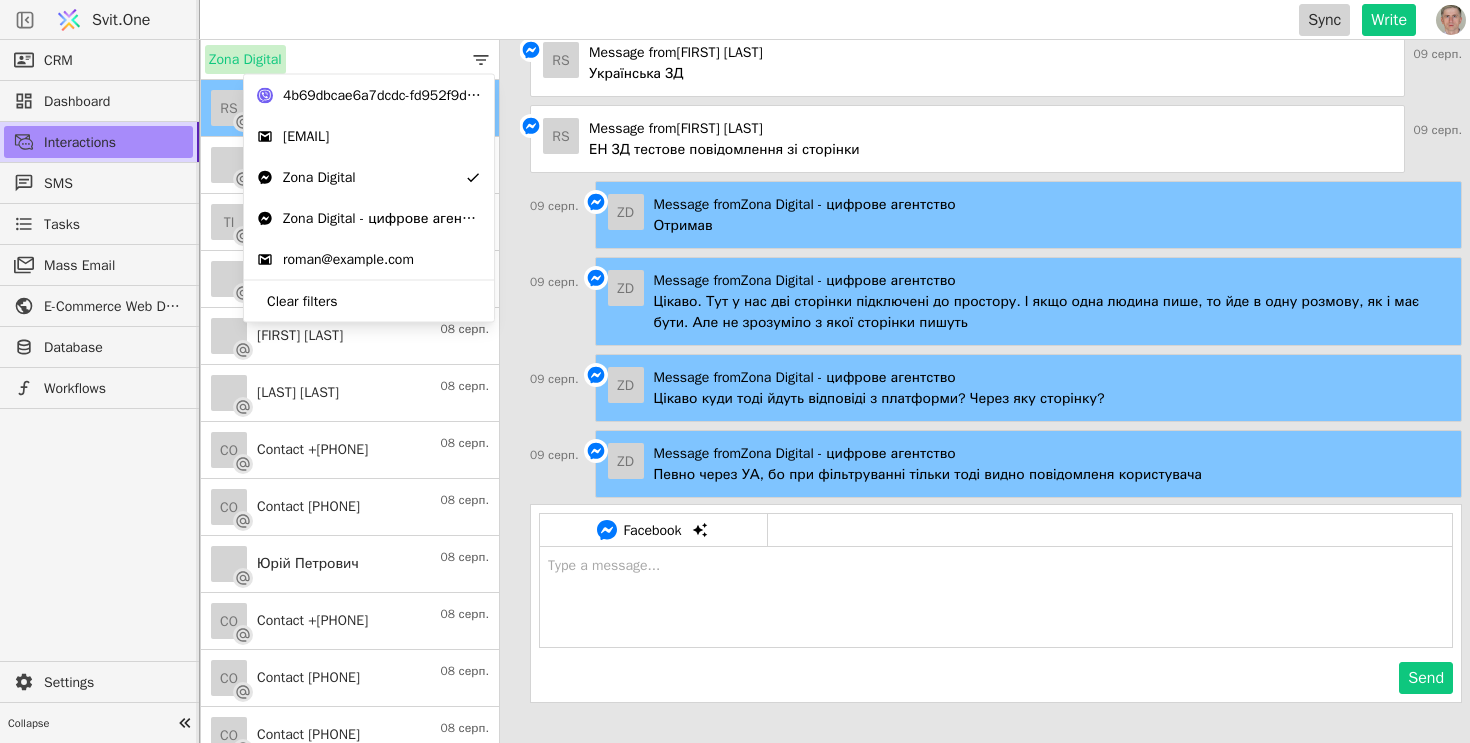 click on "Sync Write" at bounding box center [816, 20] 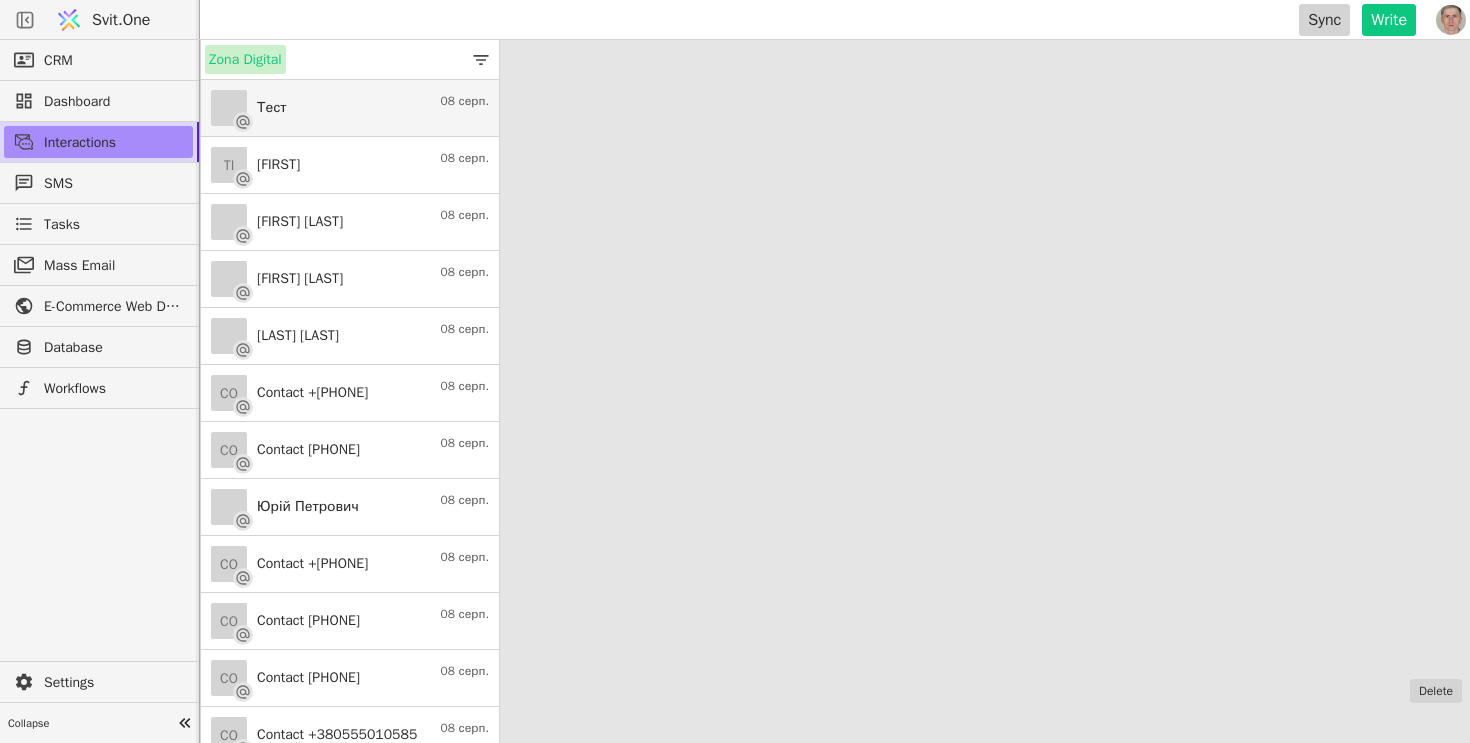 click on "Тест 08 серп." at bounding box center (350, 108) 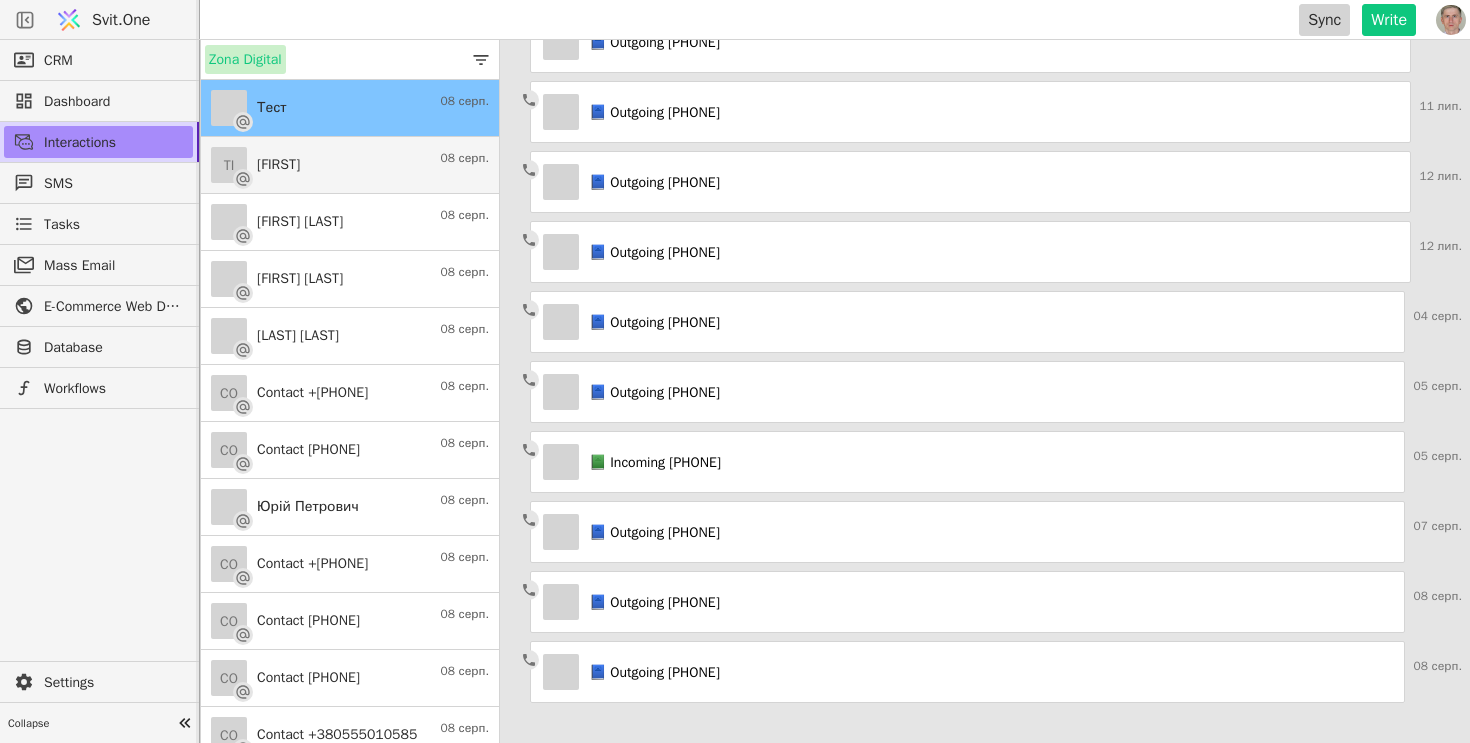 click on "TI Tina 08 серп." at bounding box center [350, 165] 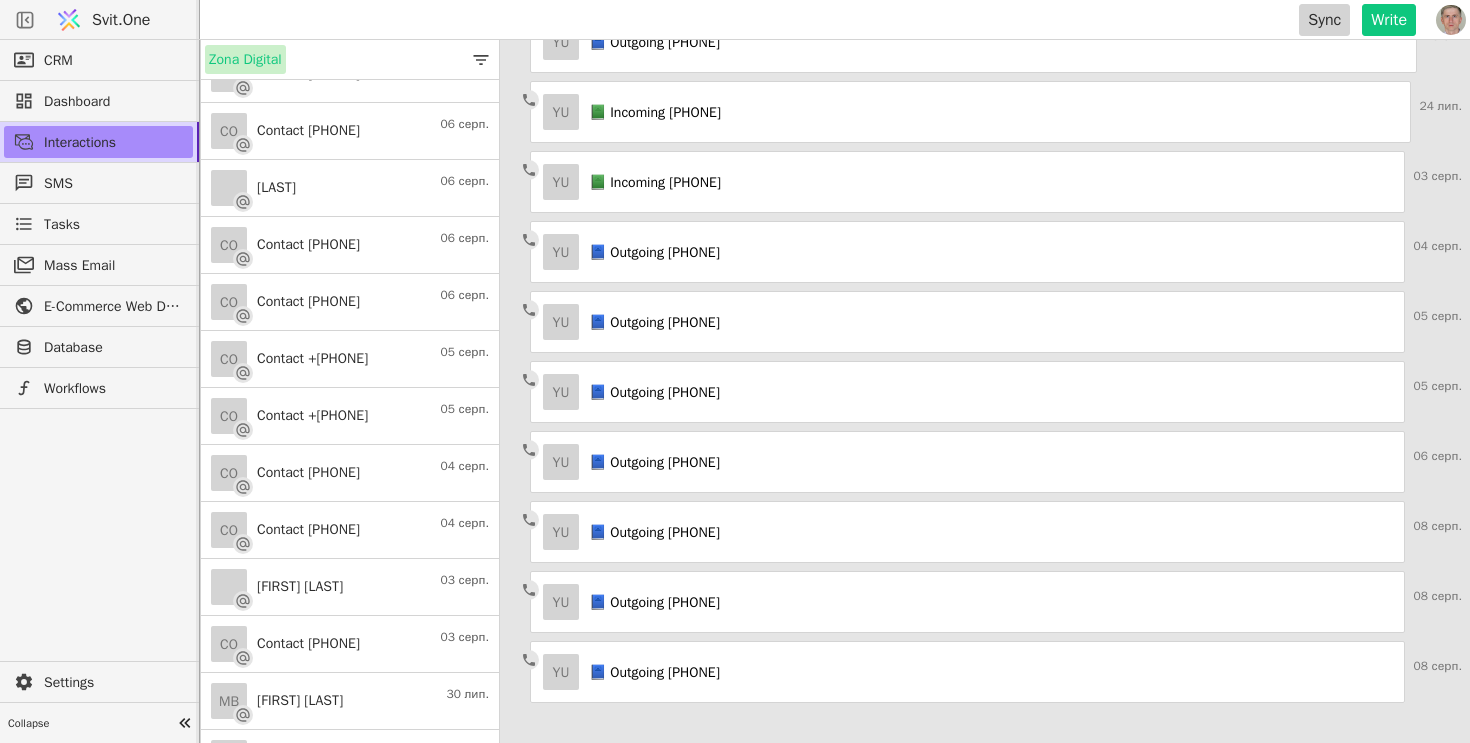scroll, scrollTop: 1063, scrollLeft: 0, axis: vertical 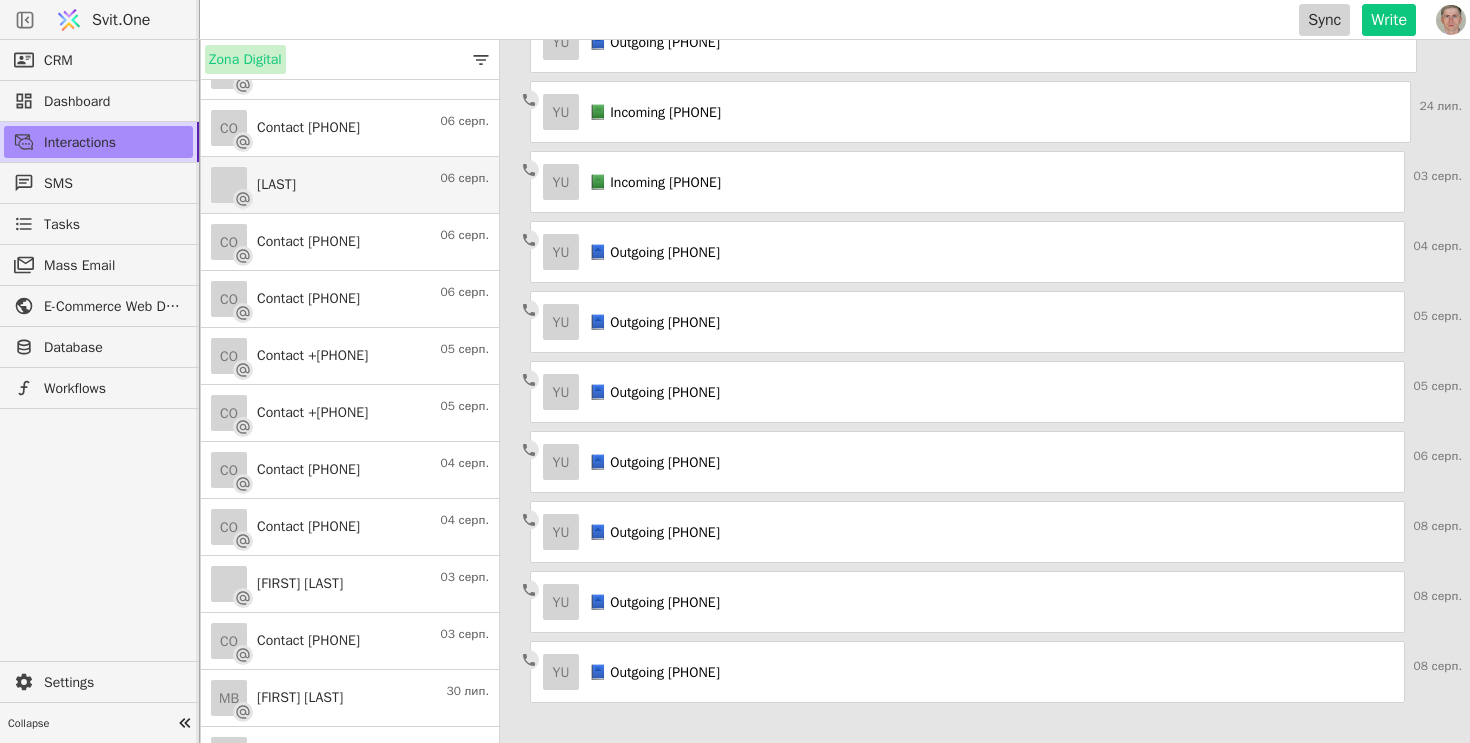 click on "[FIRST] [MONTH]" at bounding box center (350, 185) 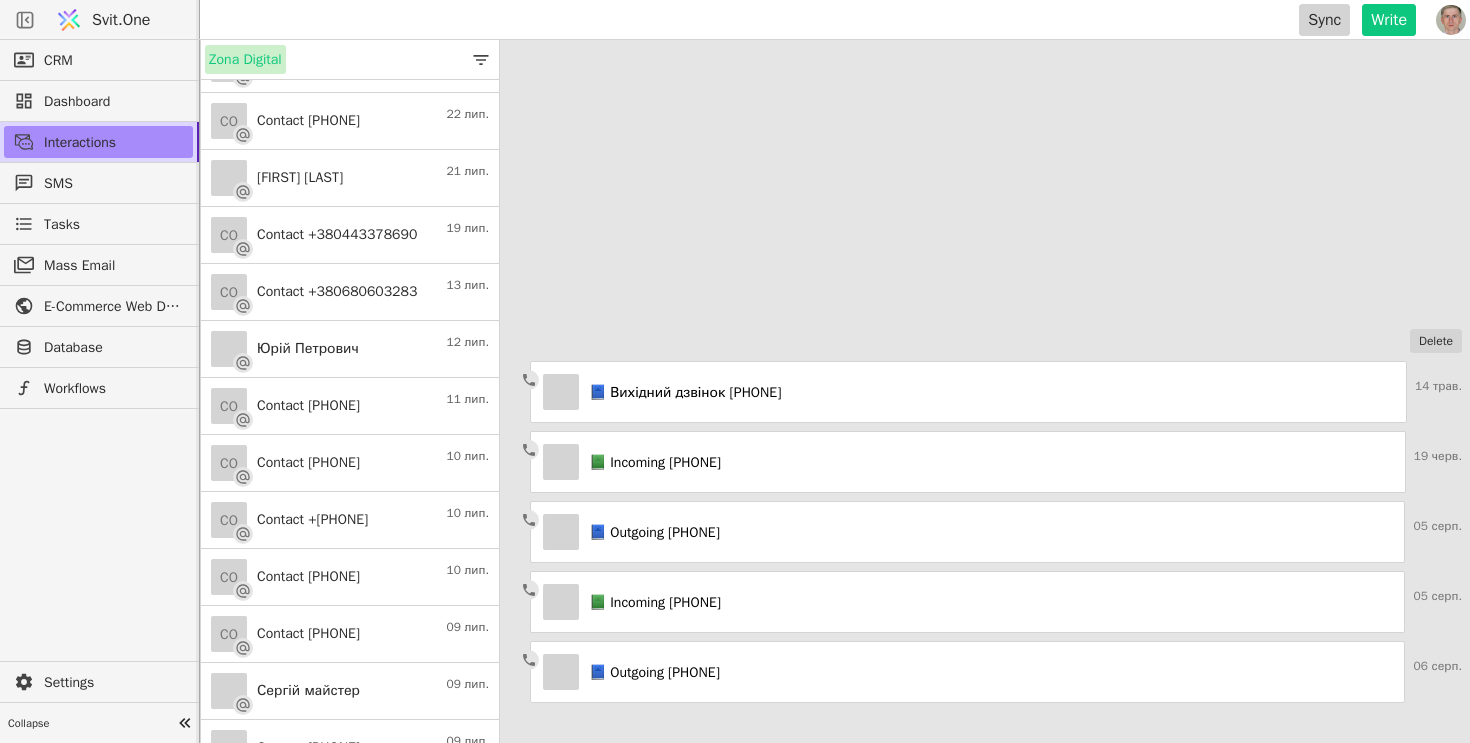scroll, scrollTop: 2187, scrollLeft: 0, axis: vertical 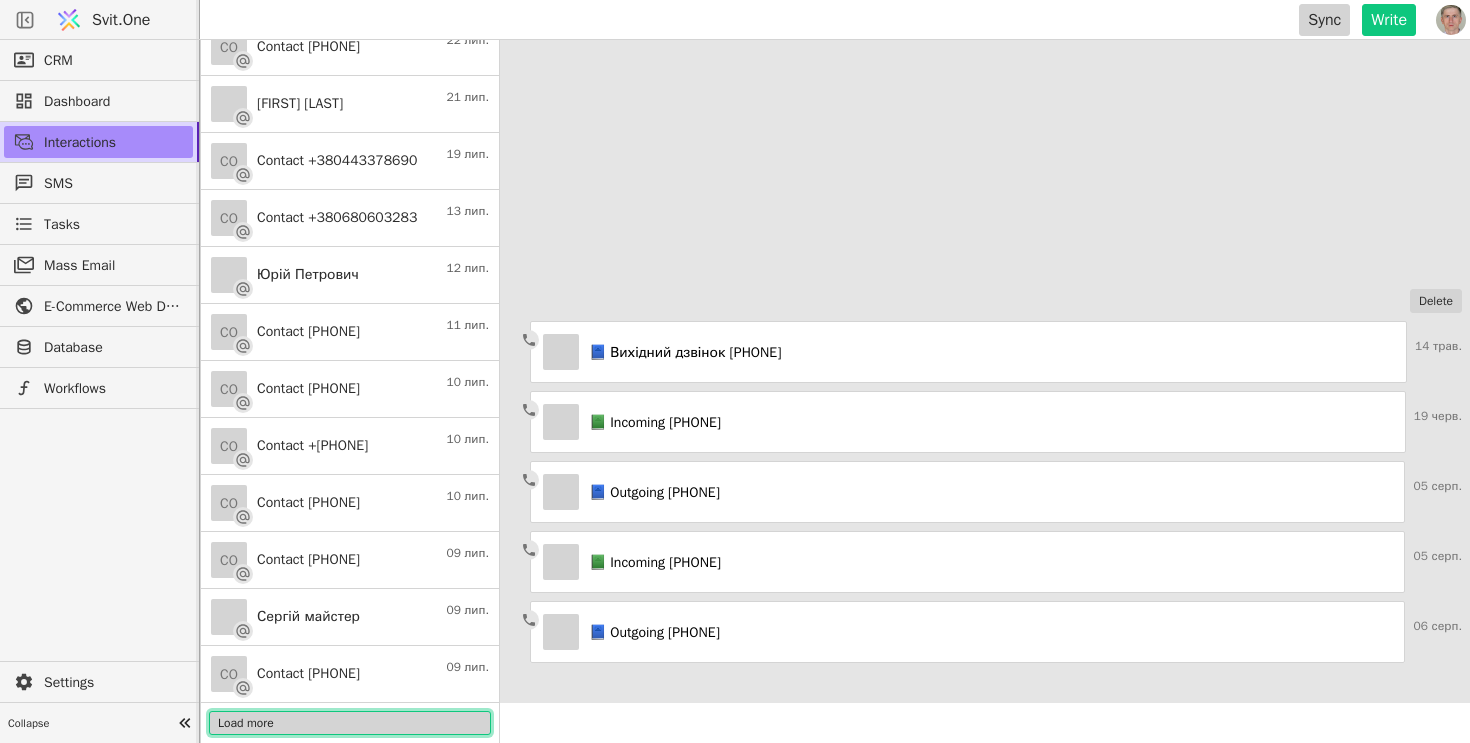 click on "Load more" at bounding box center (350, 723) 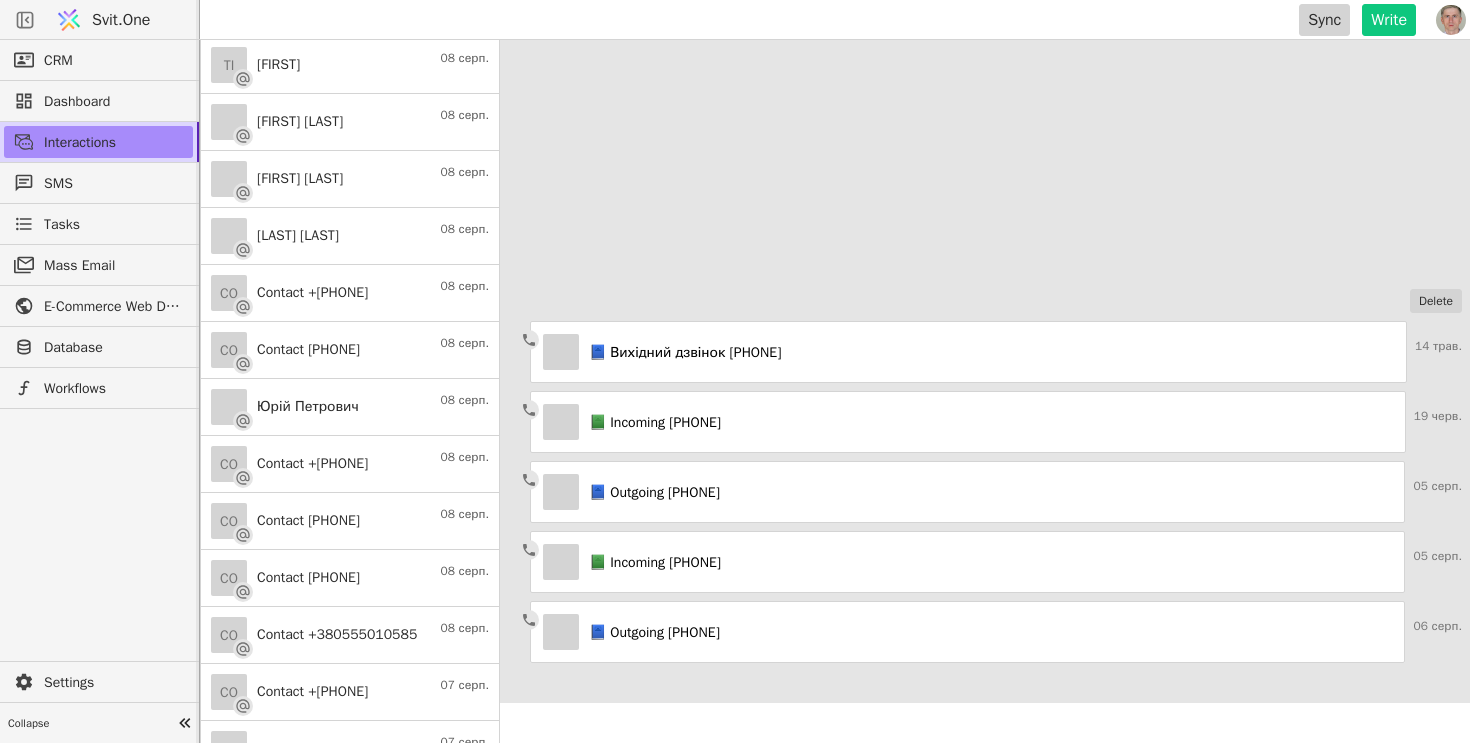 scroll, scrollTop: 0, scrollLeft: 0, axis: both 